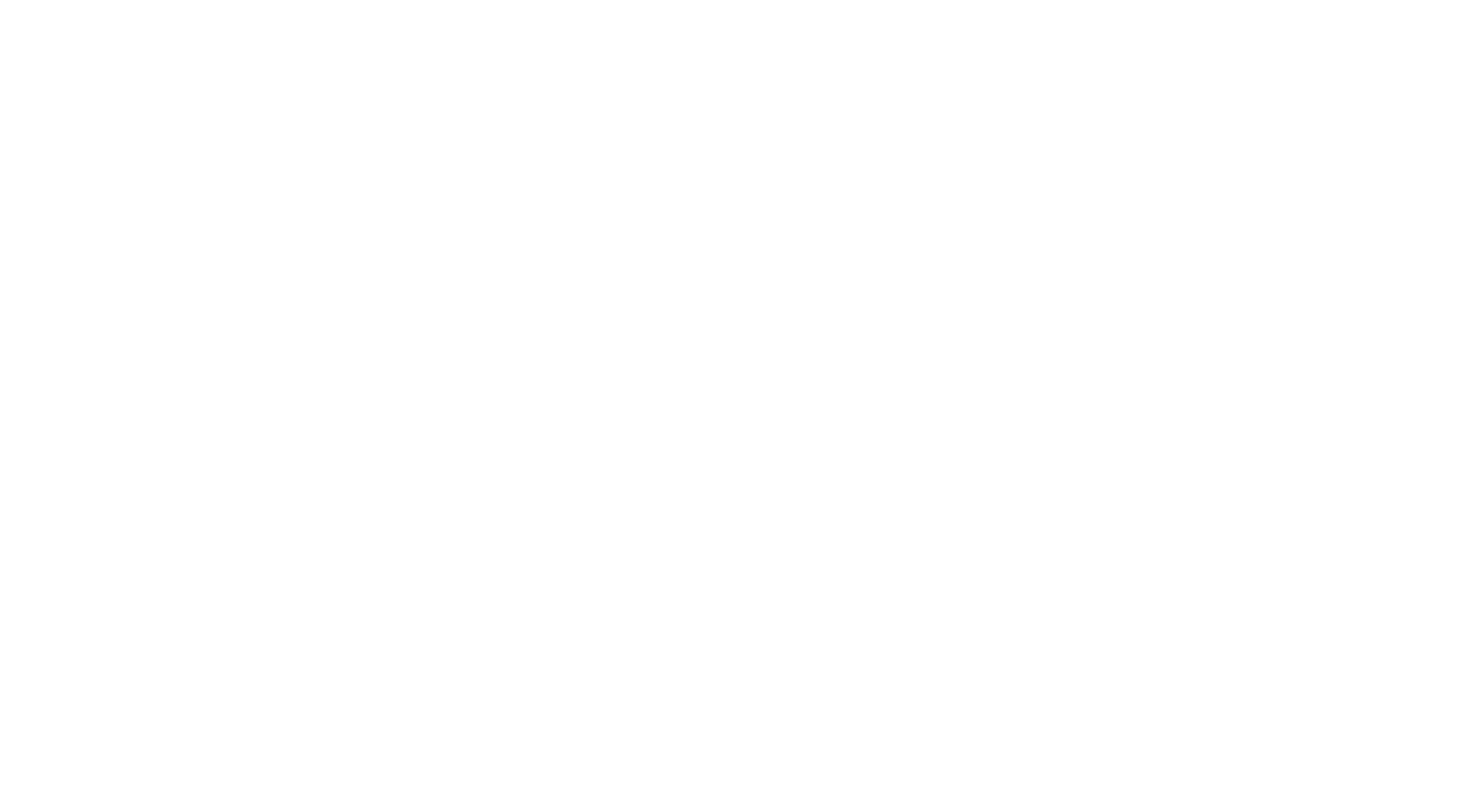 scroll, scrollTop: 0, scrollLeft: 0, axis: both 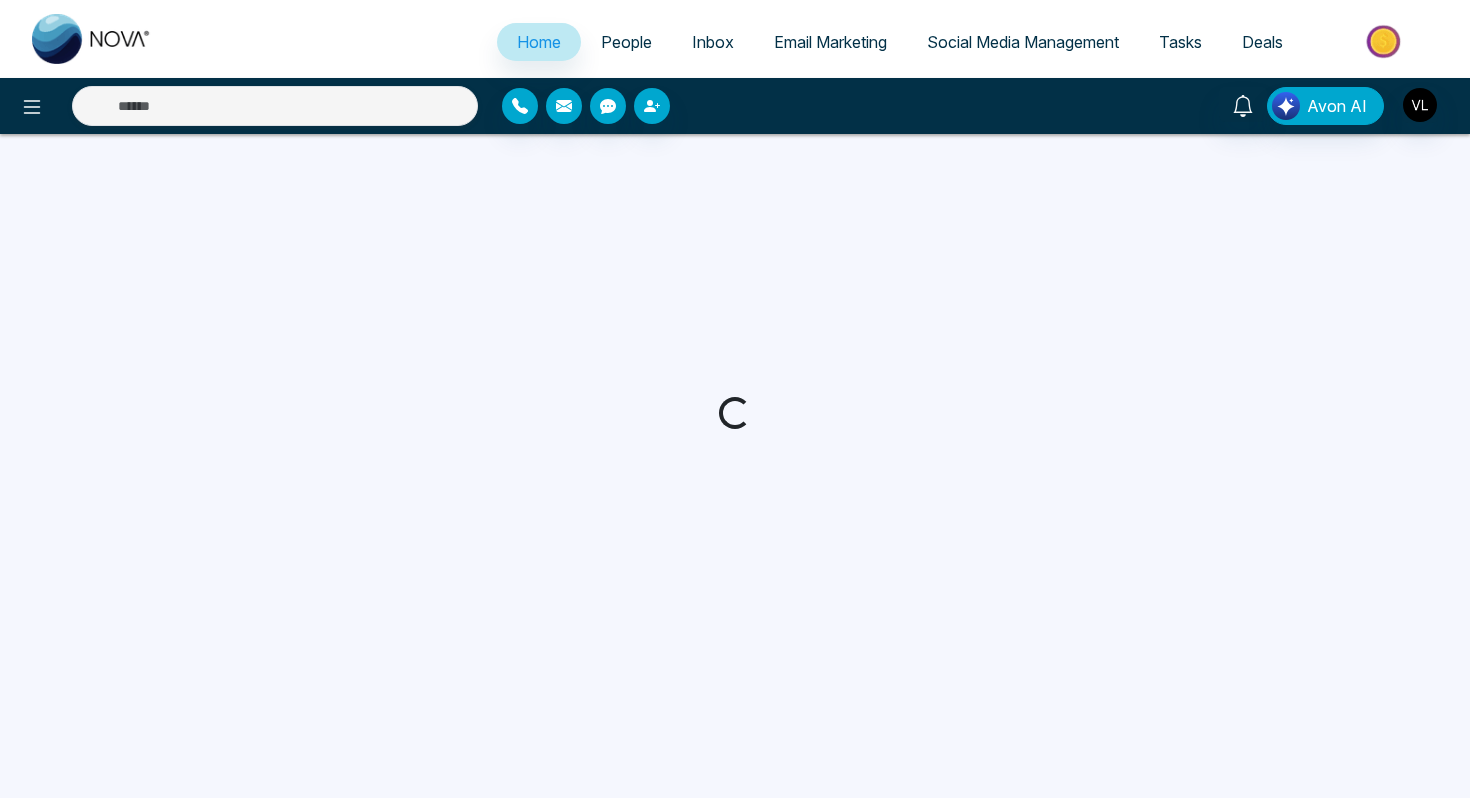 select on "*" 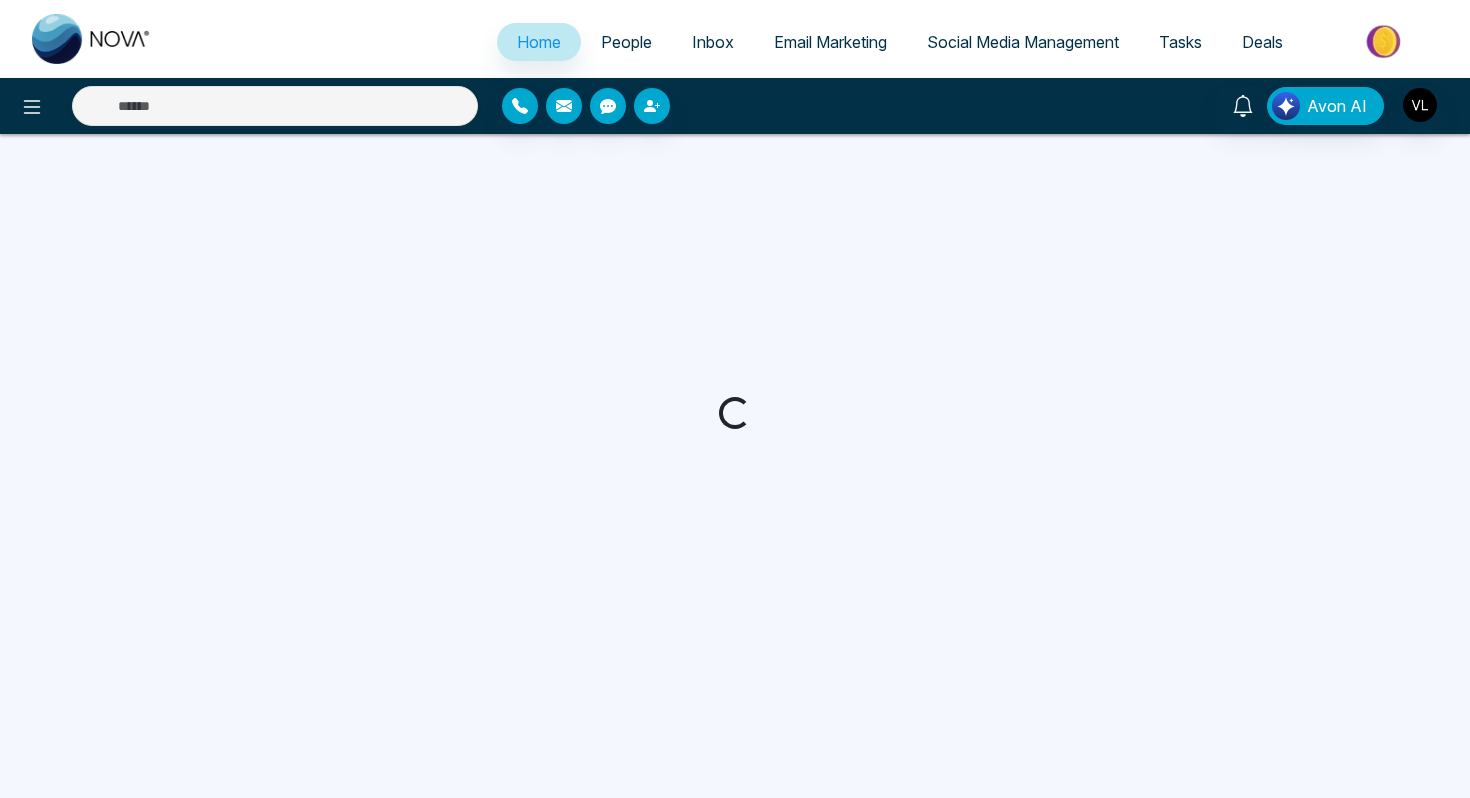 select on "*" 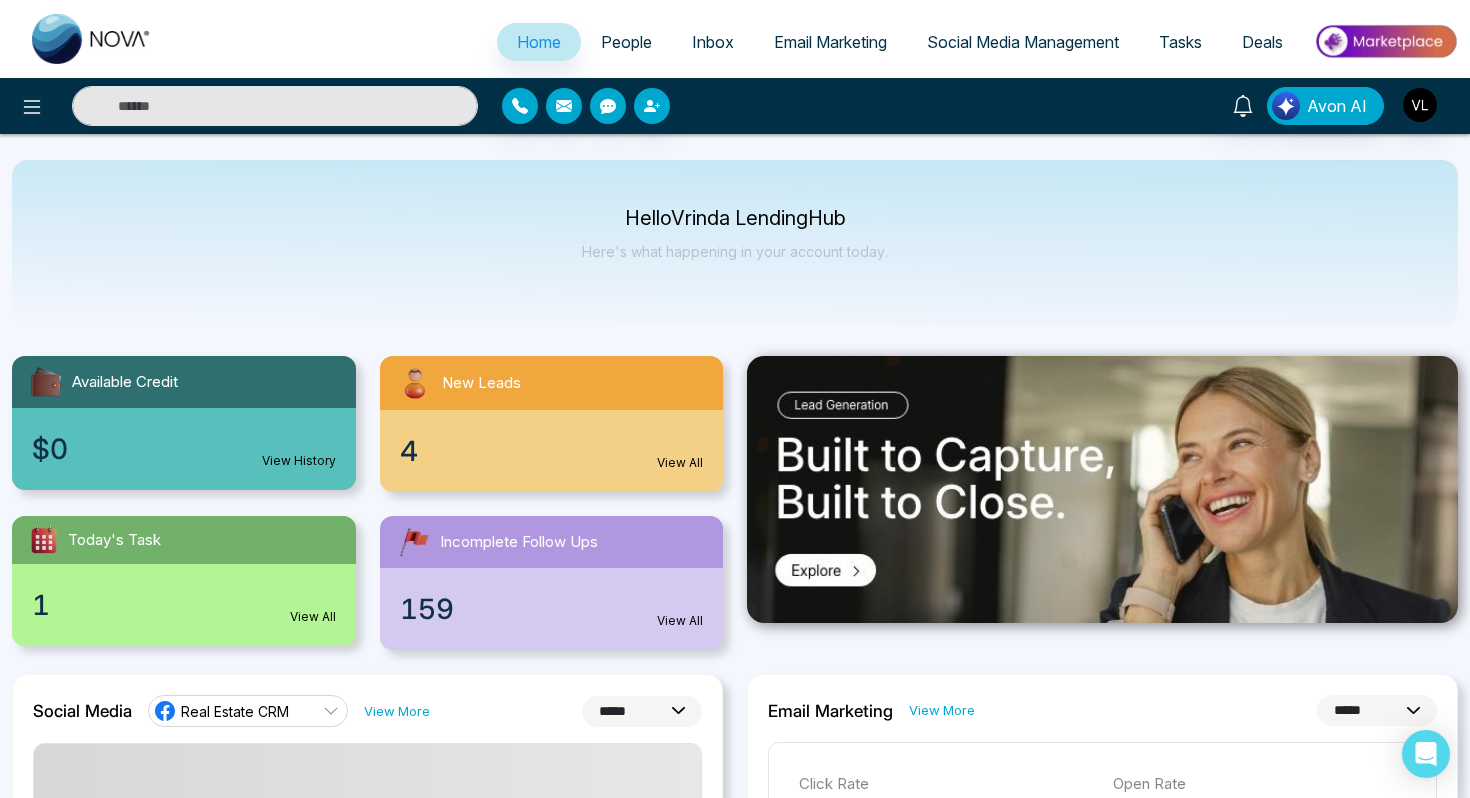 click on "People" at bounding box center (626, 42) 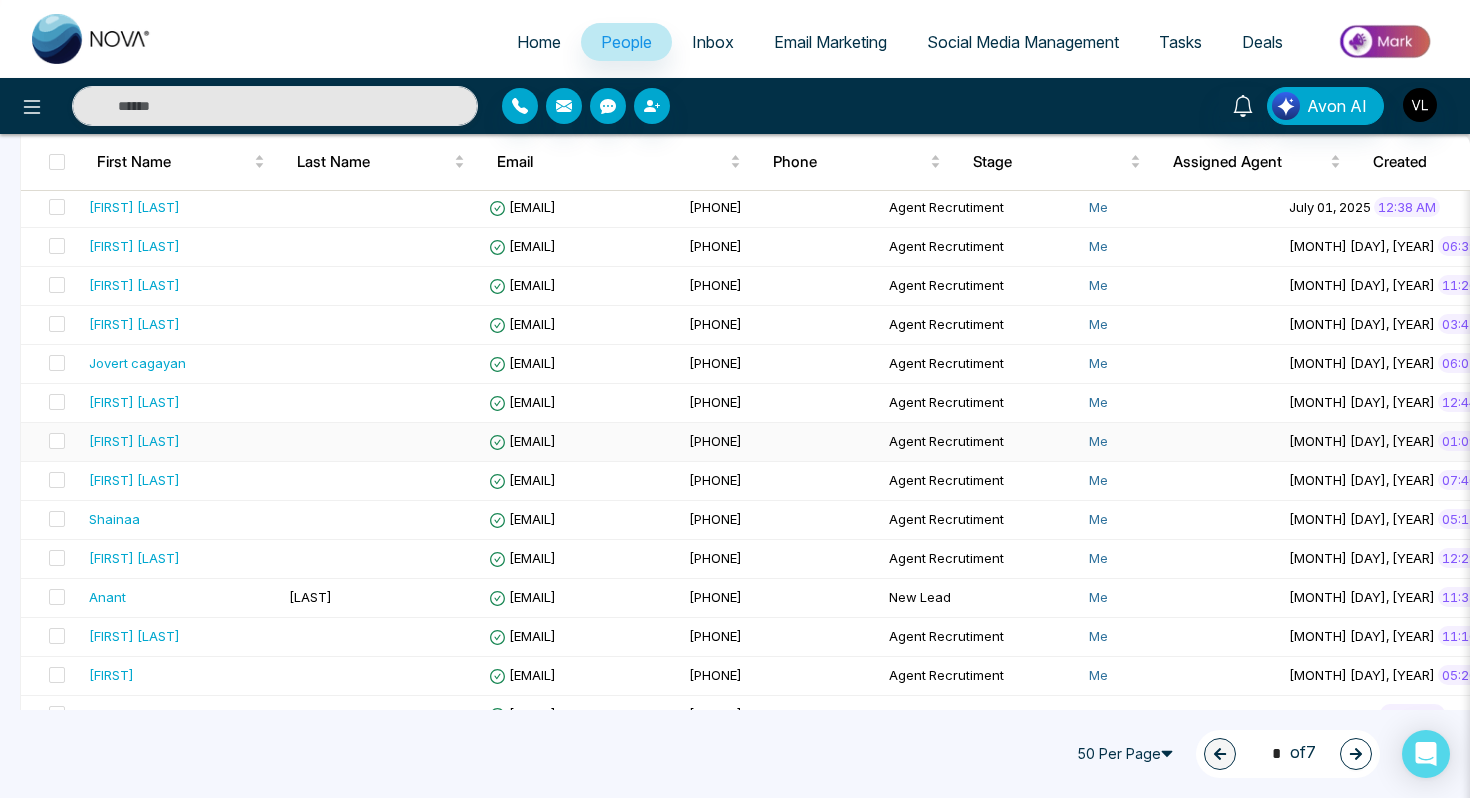 scroll, scrollTop: 1021, scrollLeft: 0, axis: vertical 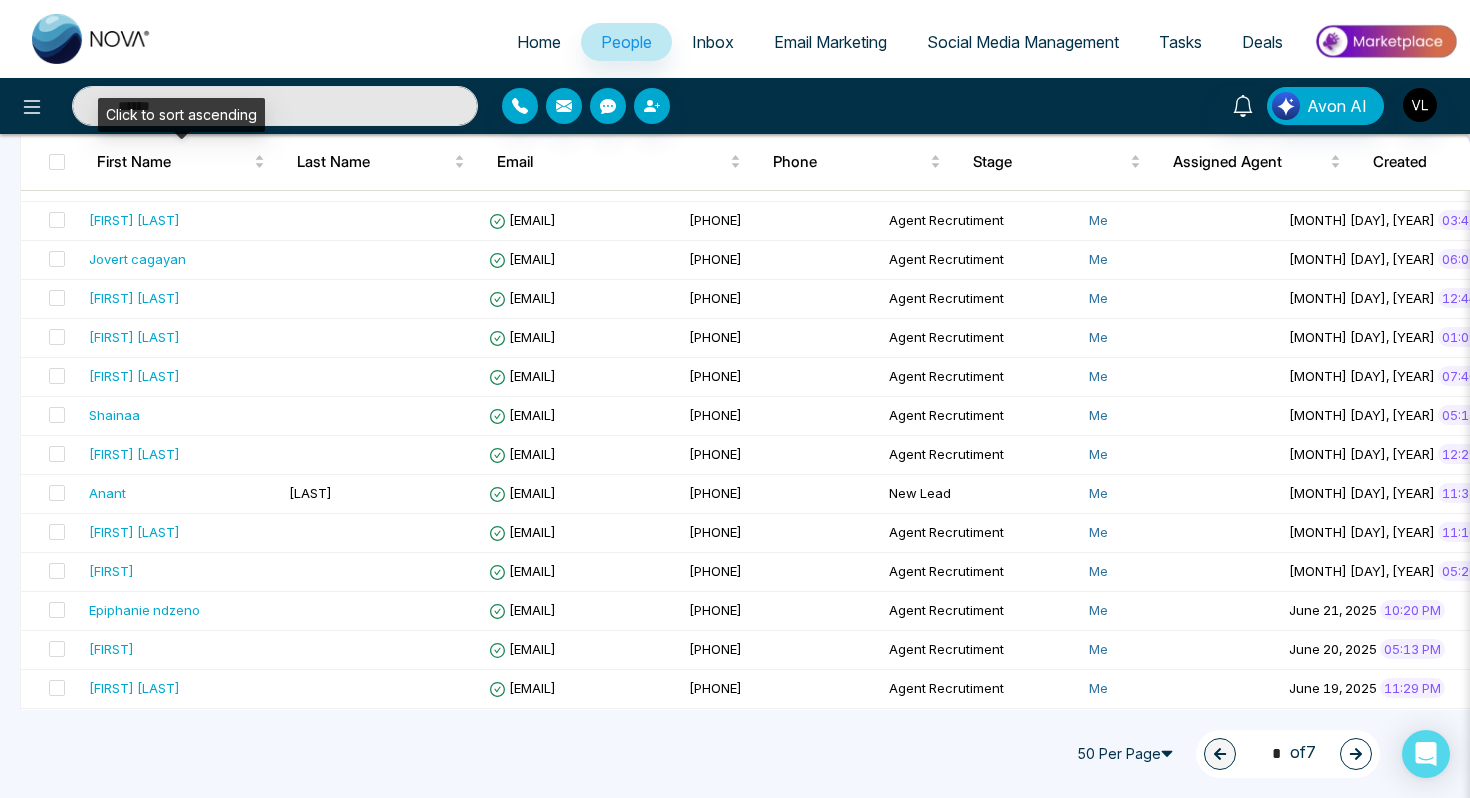 click on "Click to sort ascending" at bounding box center [181, 115] 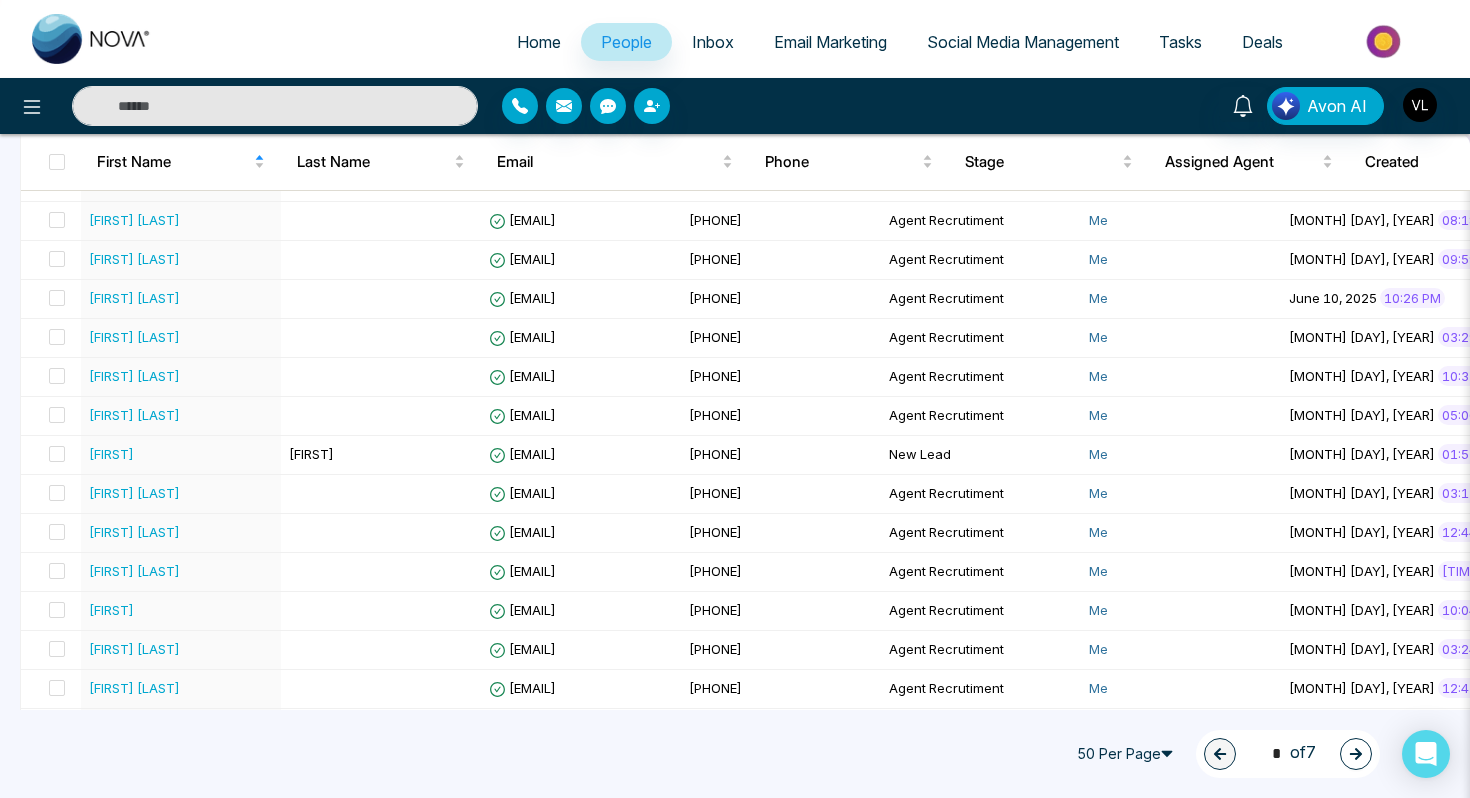 click at bounding box center [275, 106] 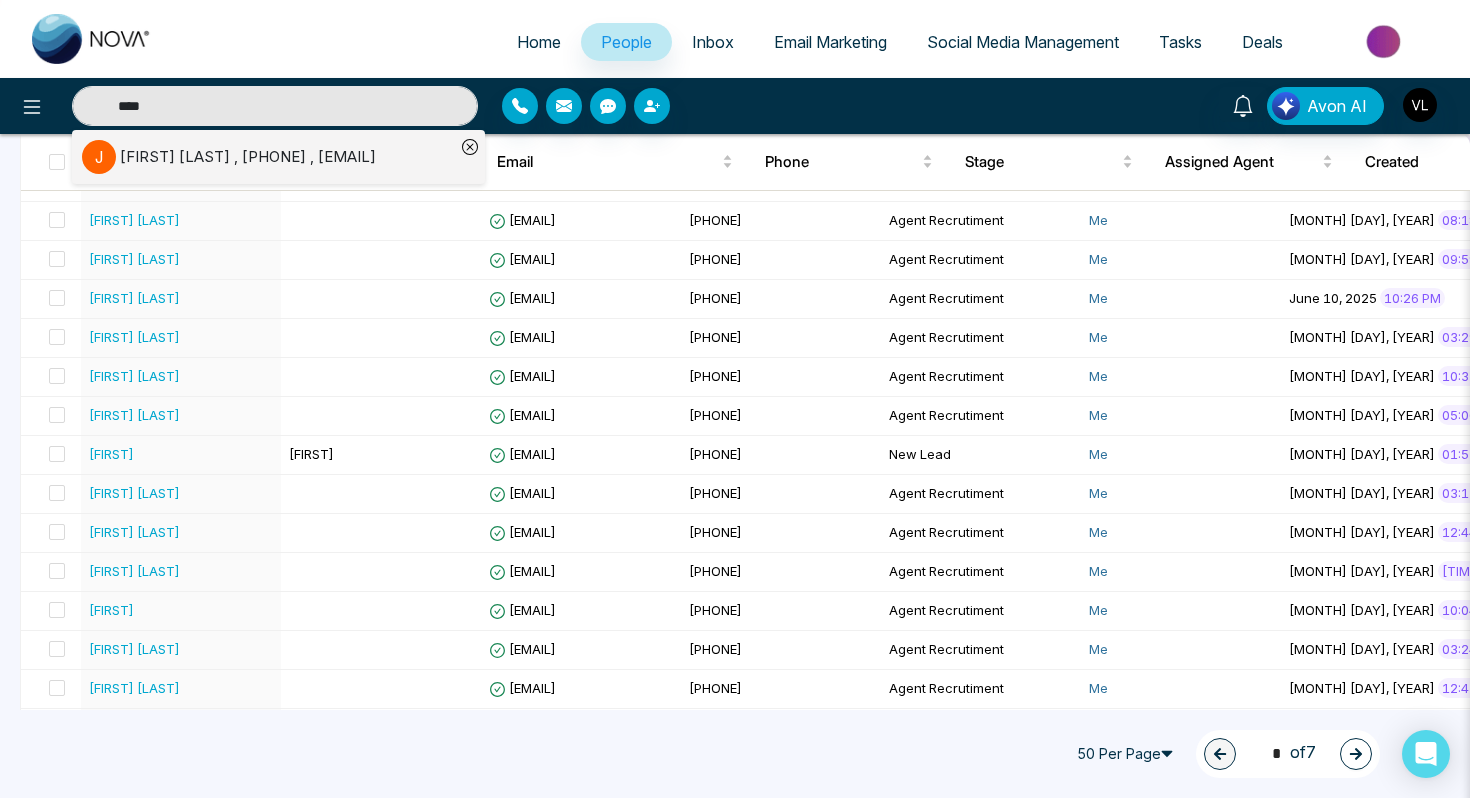type on "****" 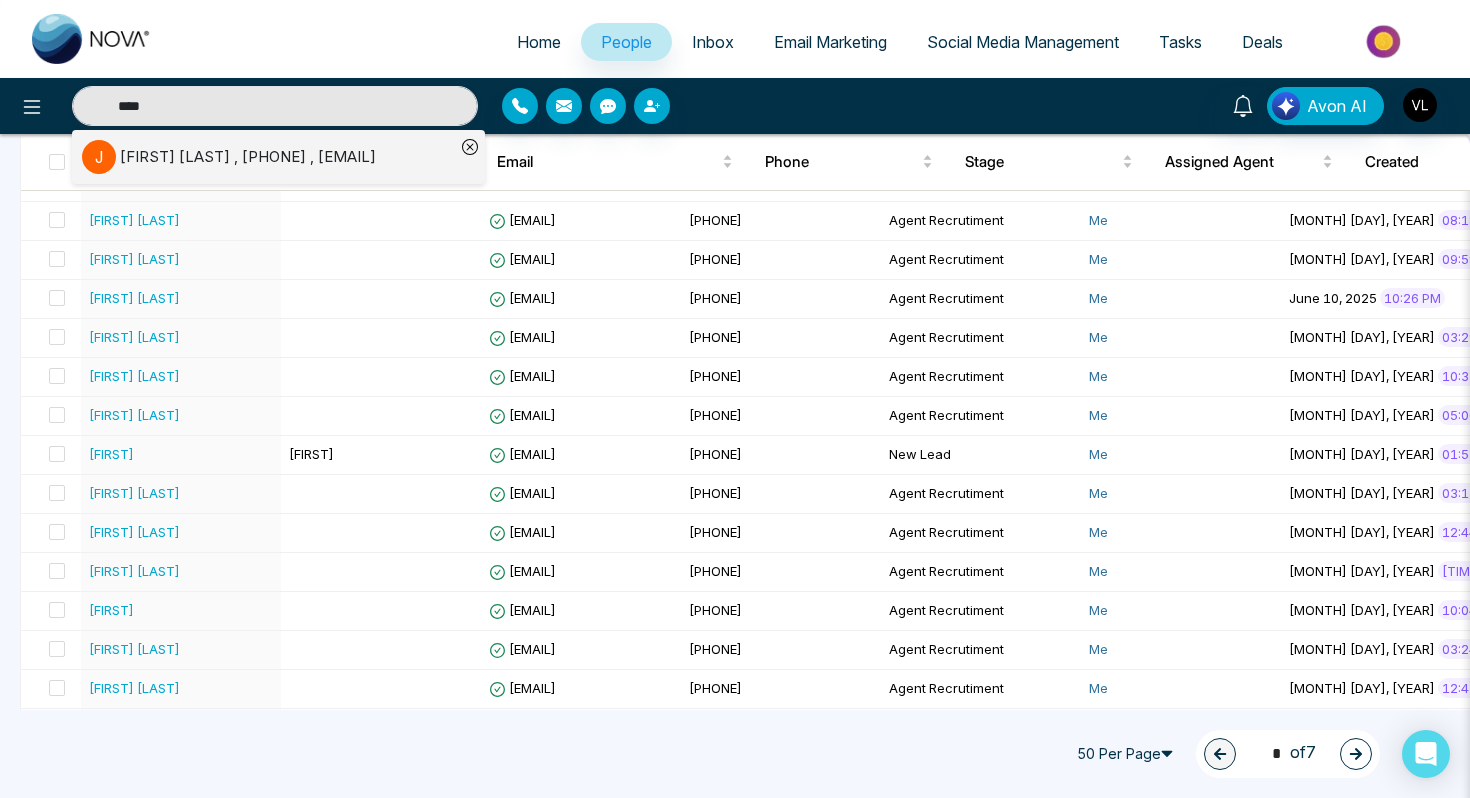 click on "J" at bounding box center [101, 157] 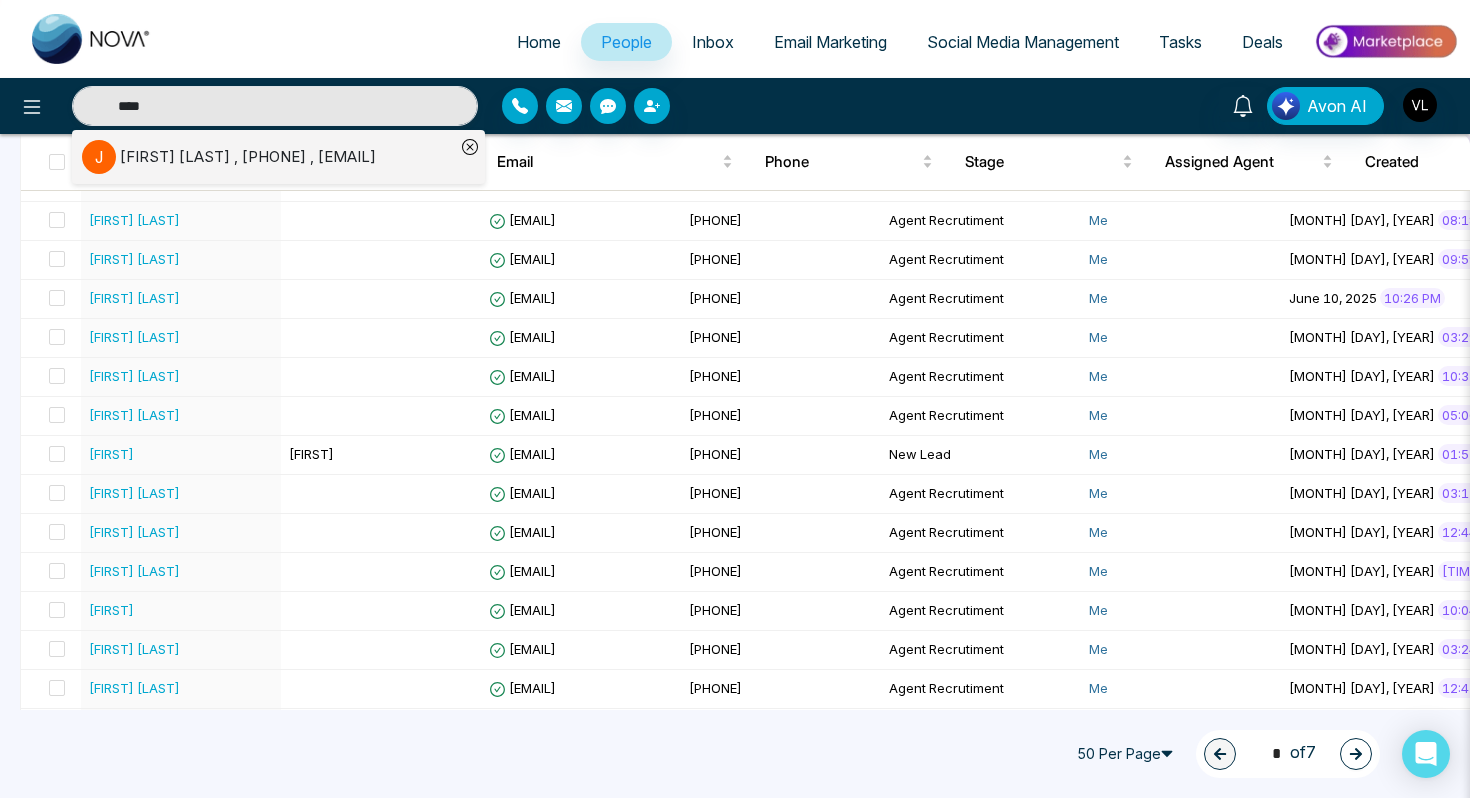 type 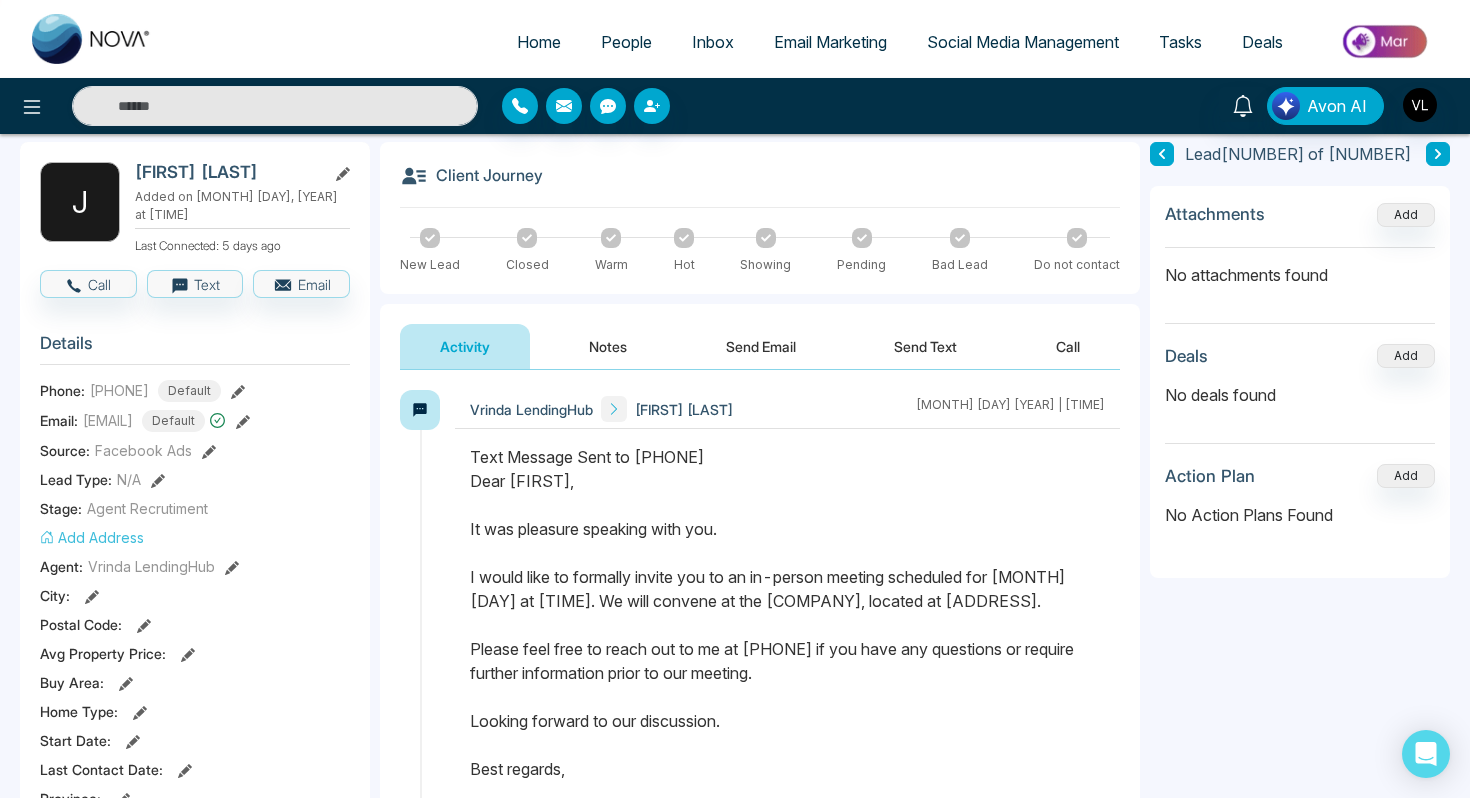 scroll, scrollTop: 143, scrollLeft: 0, axis: vertical 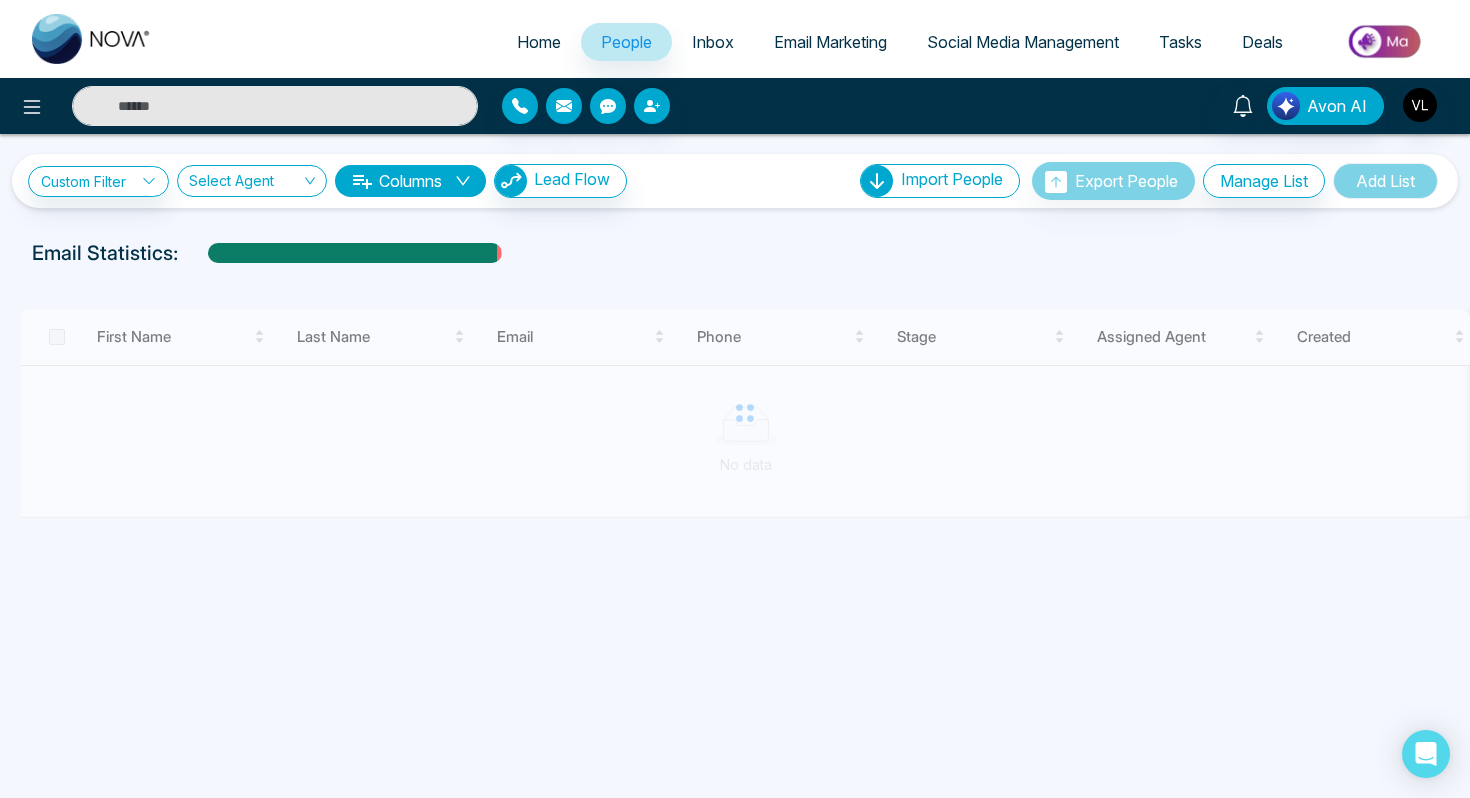 click at bounding box center [275, 106] 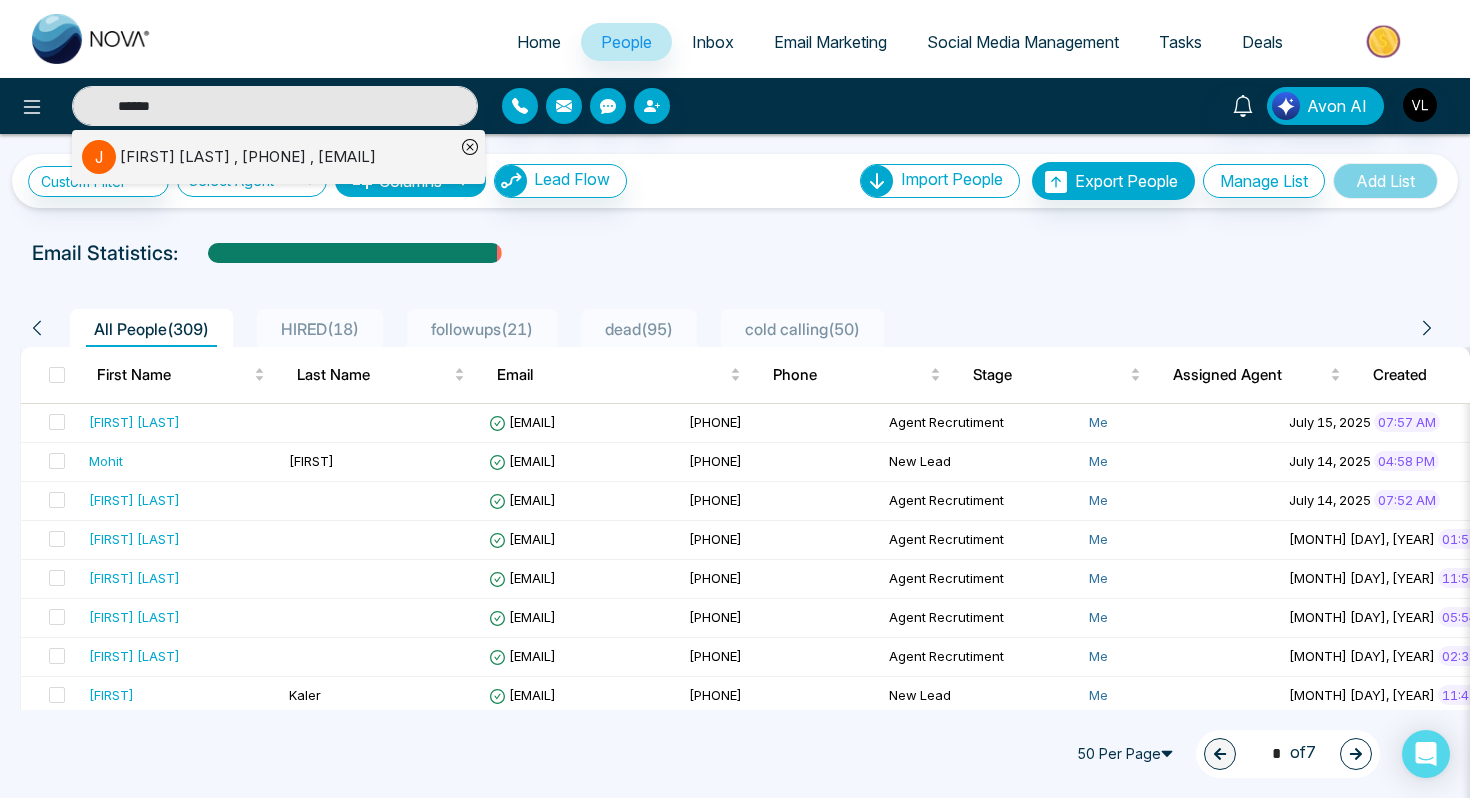 type on "******" 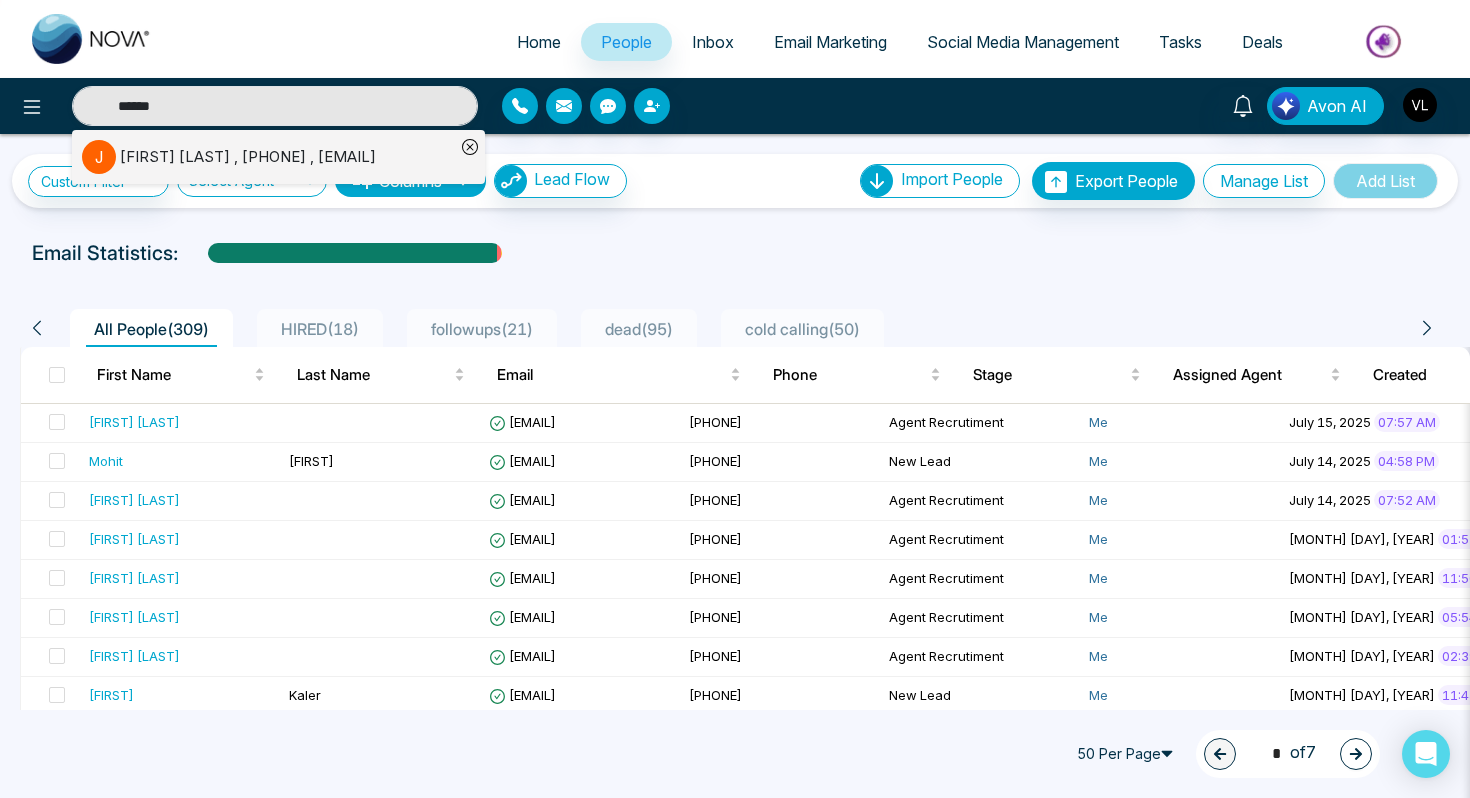 click on "J" at bounding box center [101, 157] 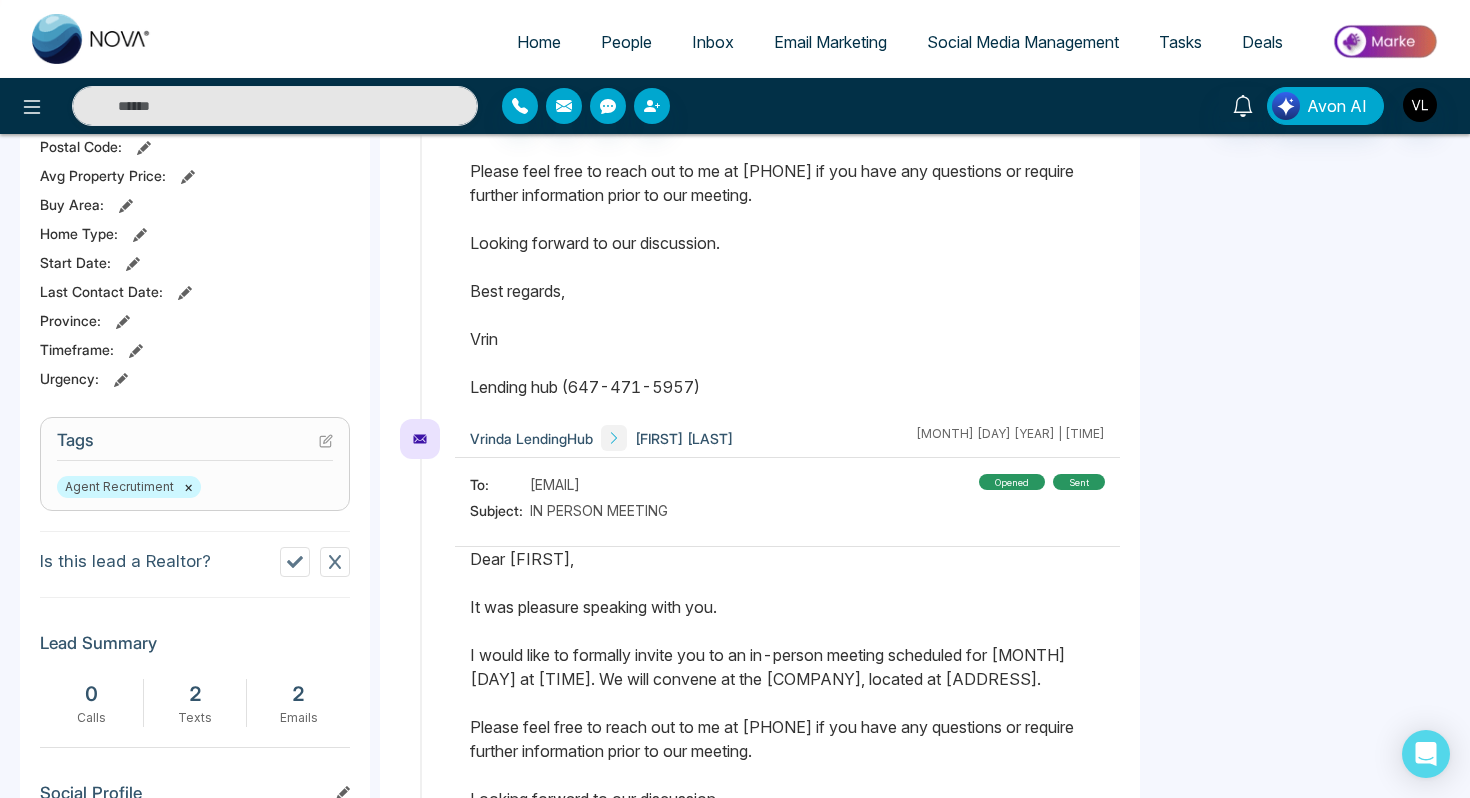 scroll, scrollTop: 576, scrollLeft: 0, axis: vertical 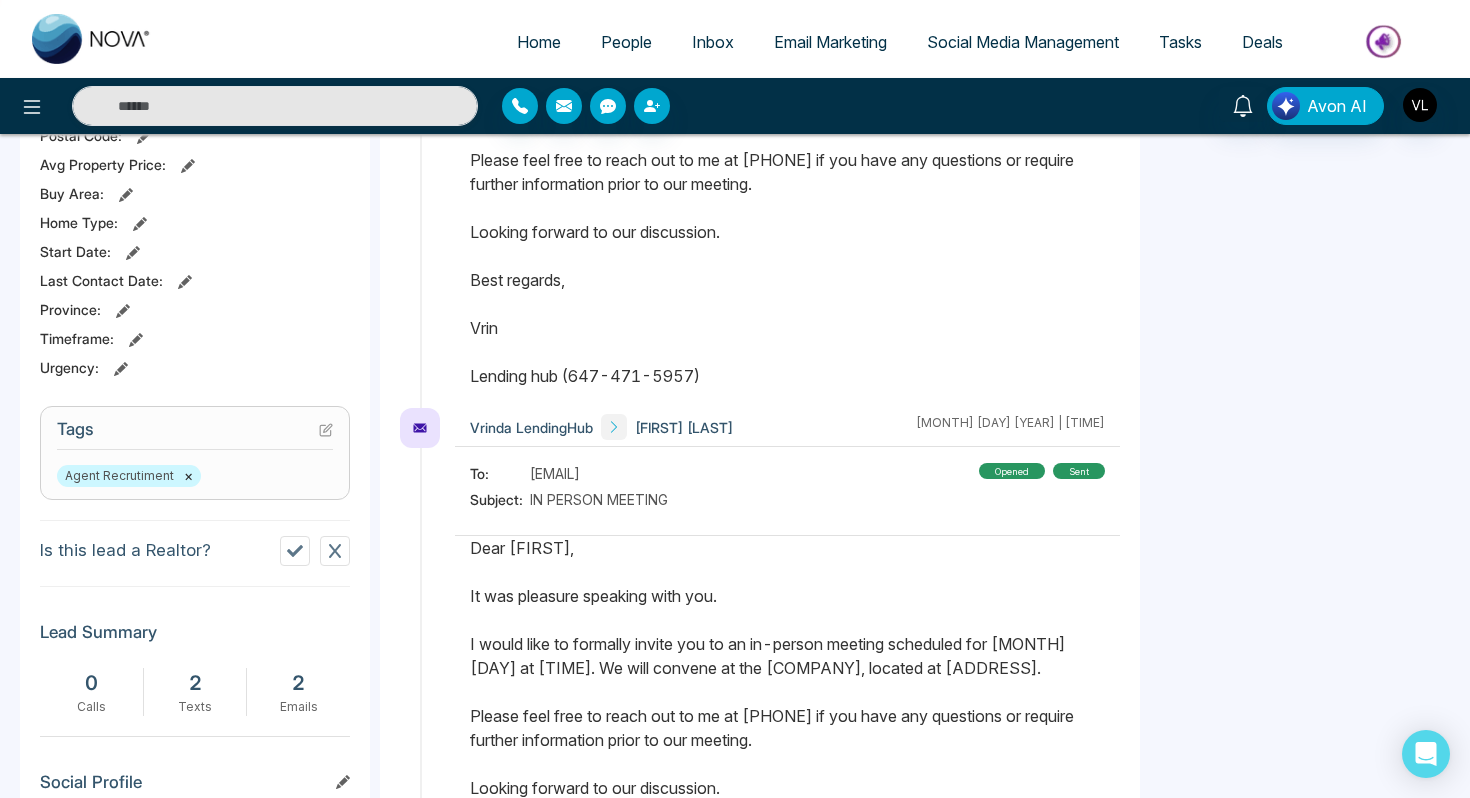 click 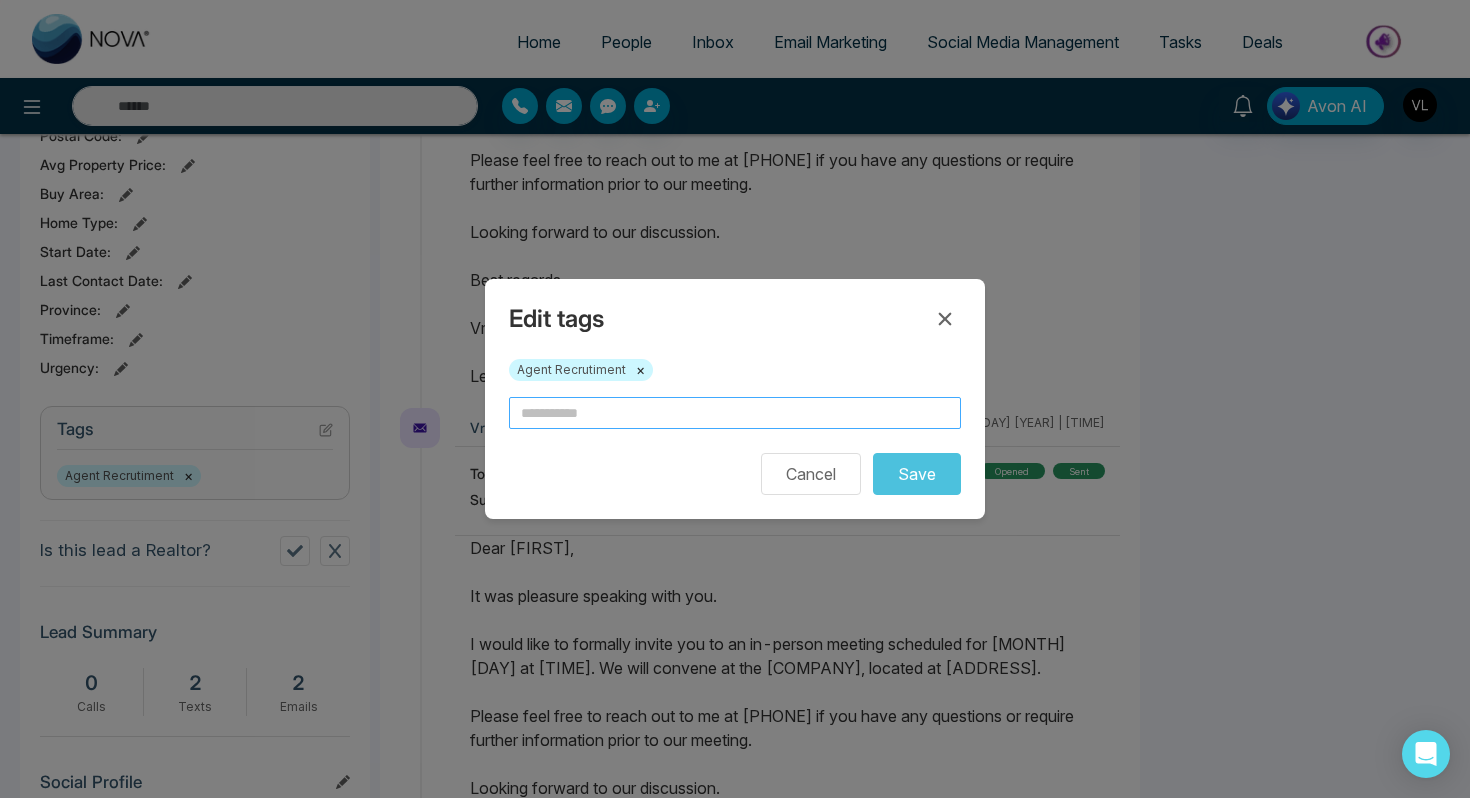 click at bounding box center (735, 413) 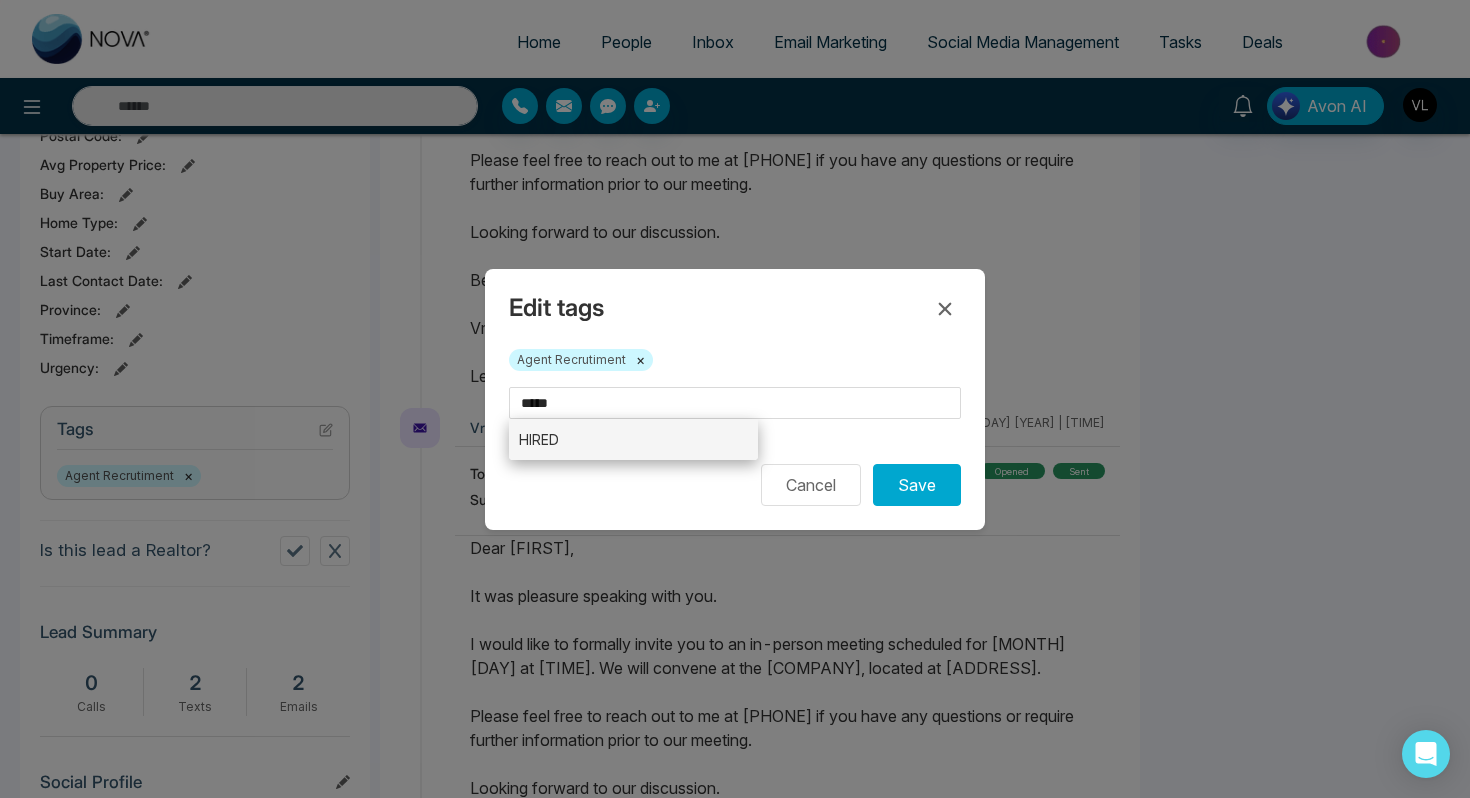 click on "HIRED" at bounding box center [633, 439] 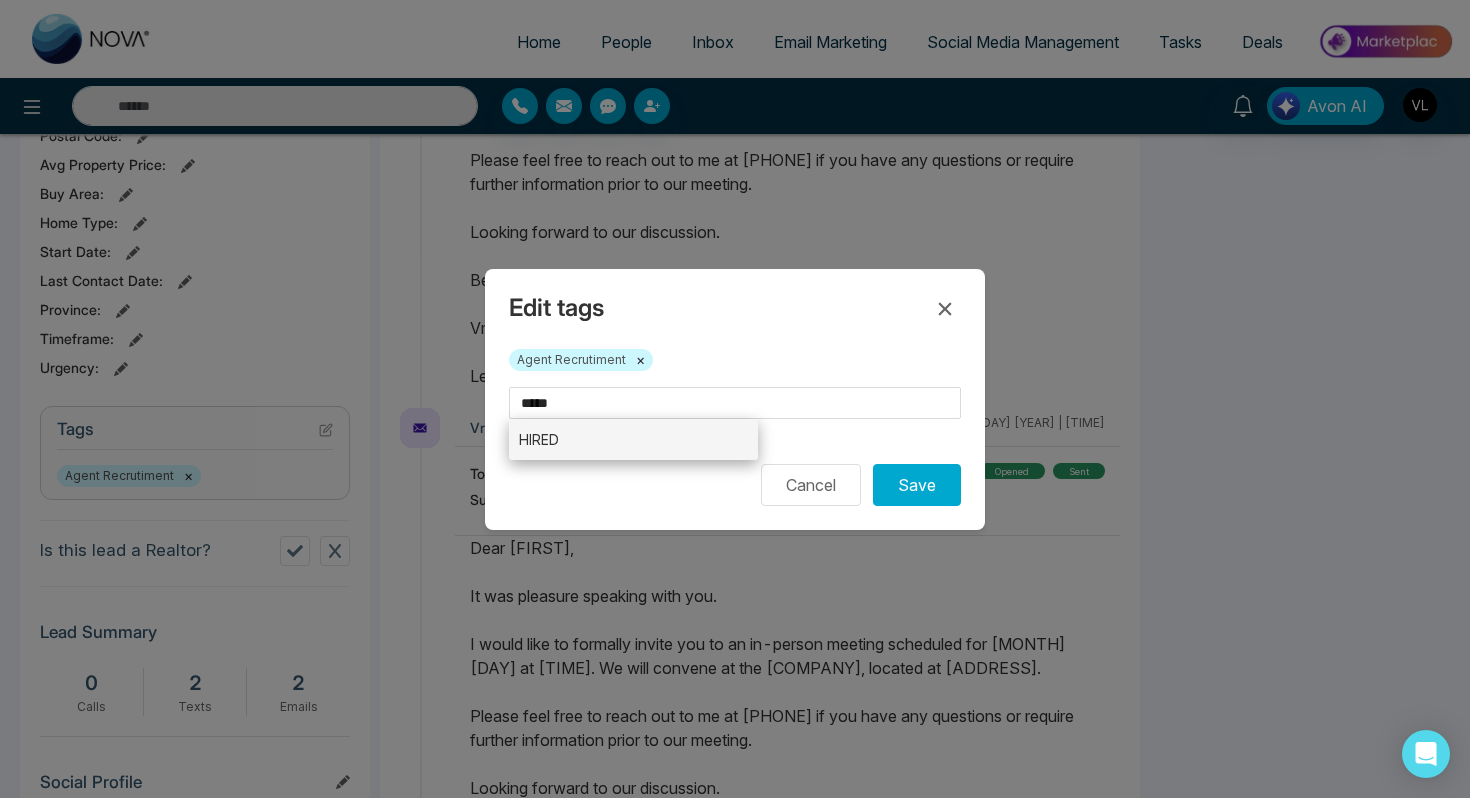 type on "*****" 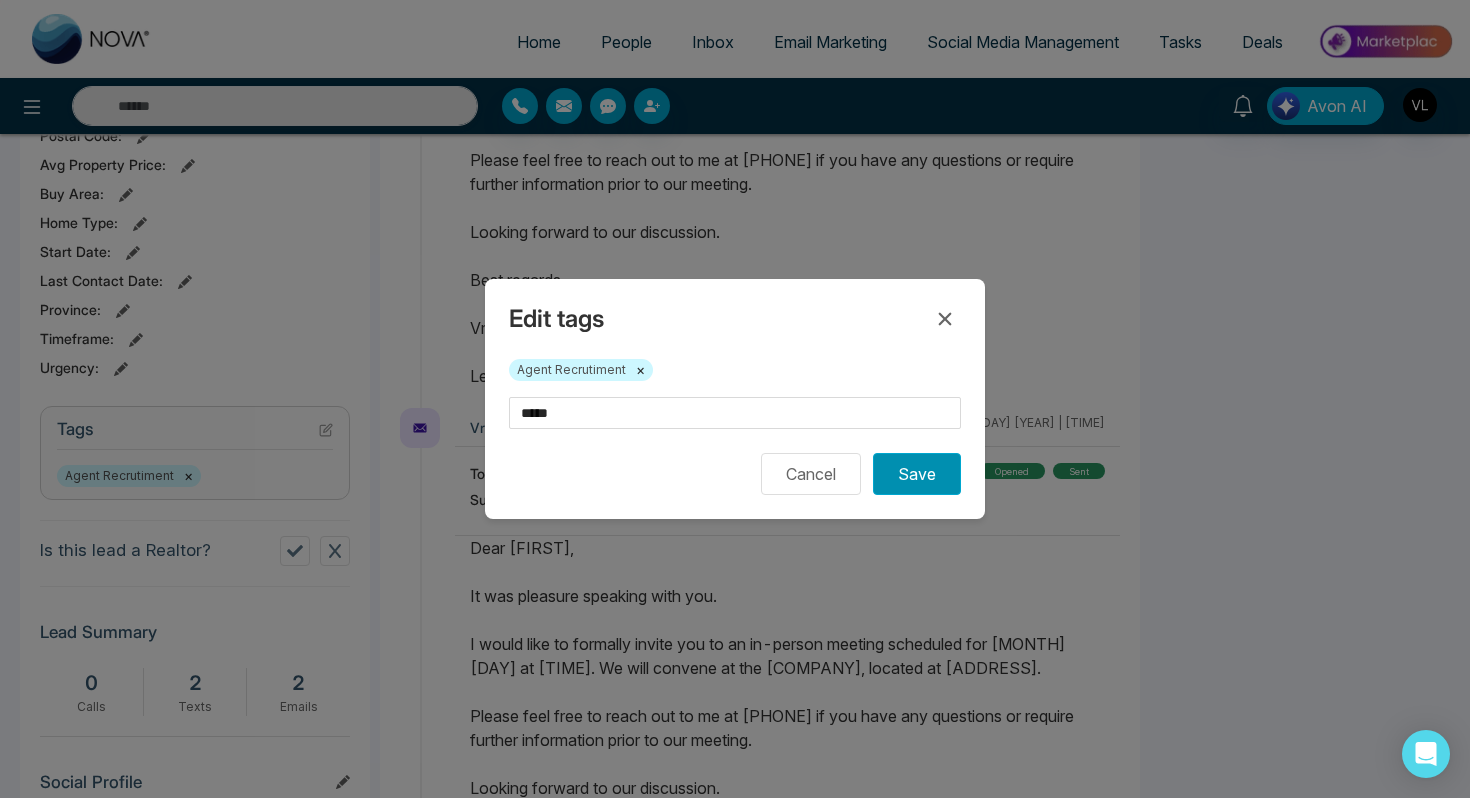 click on "Save" at bounding box center [917, 474] 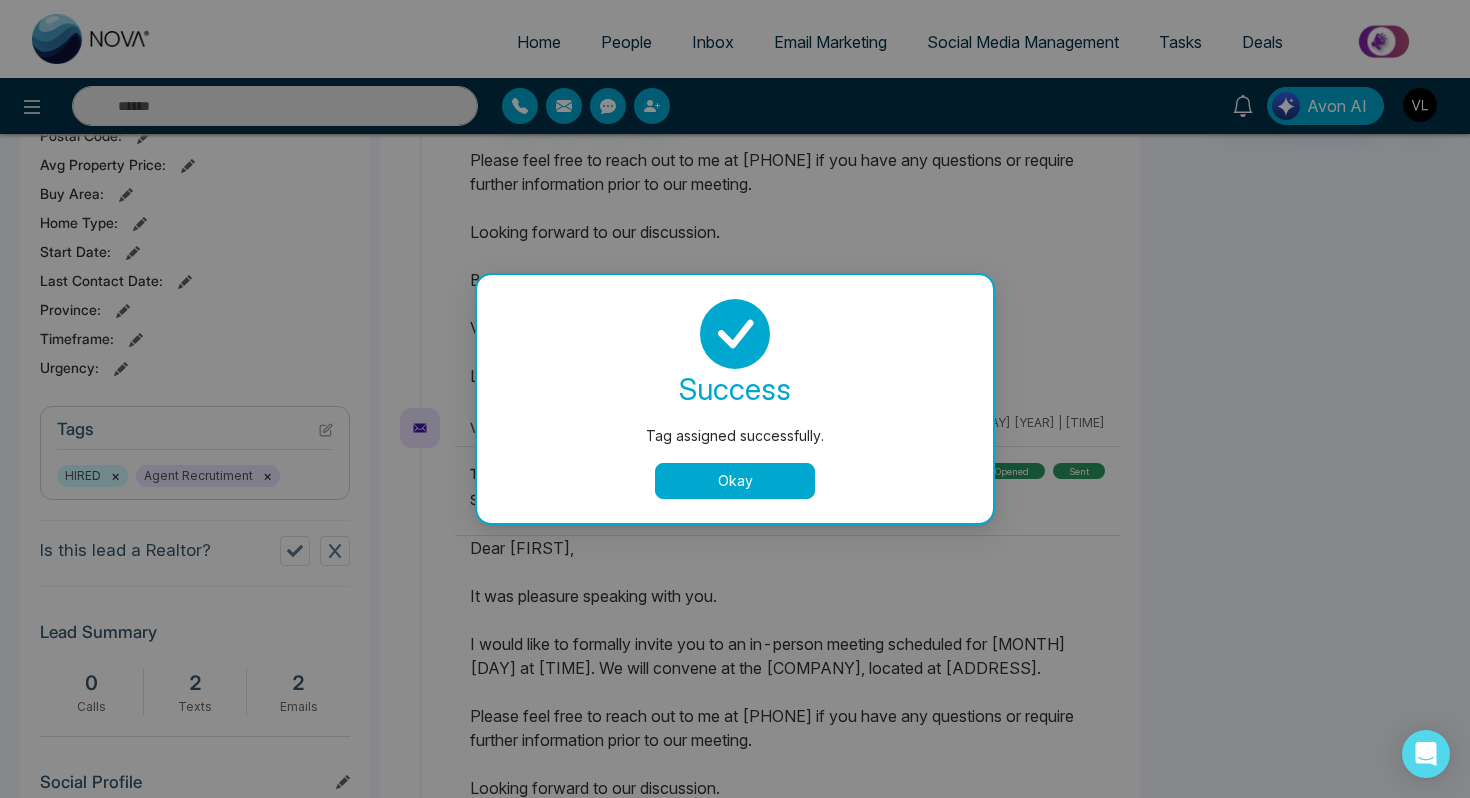 click on "Okay" at bounding box center [735, 481] 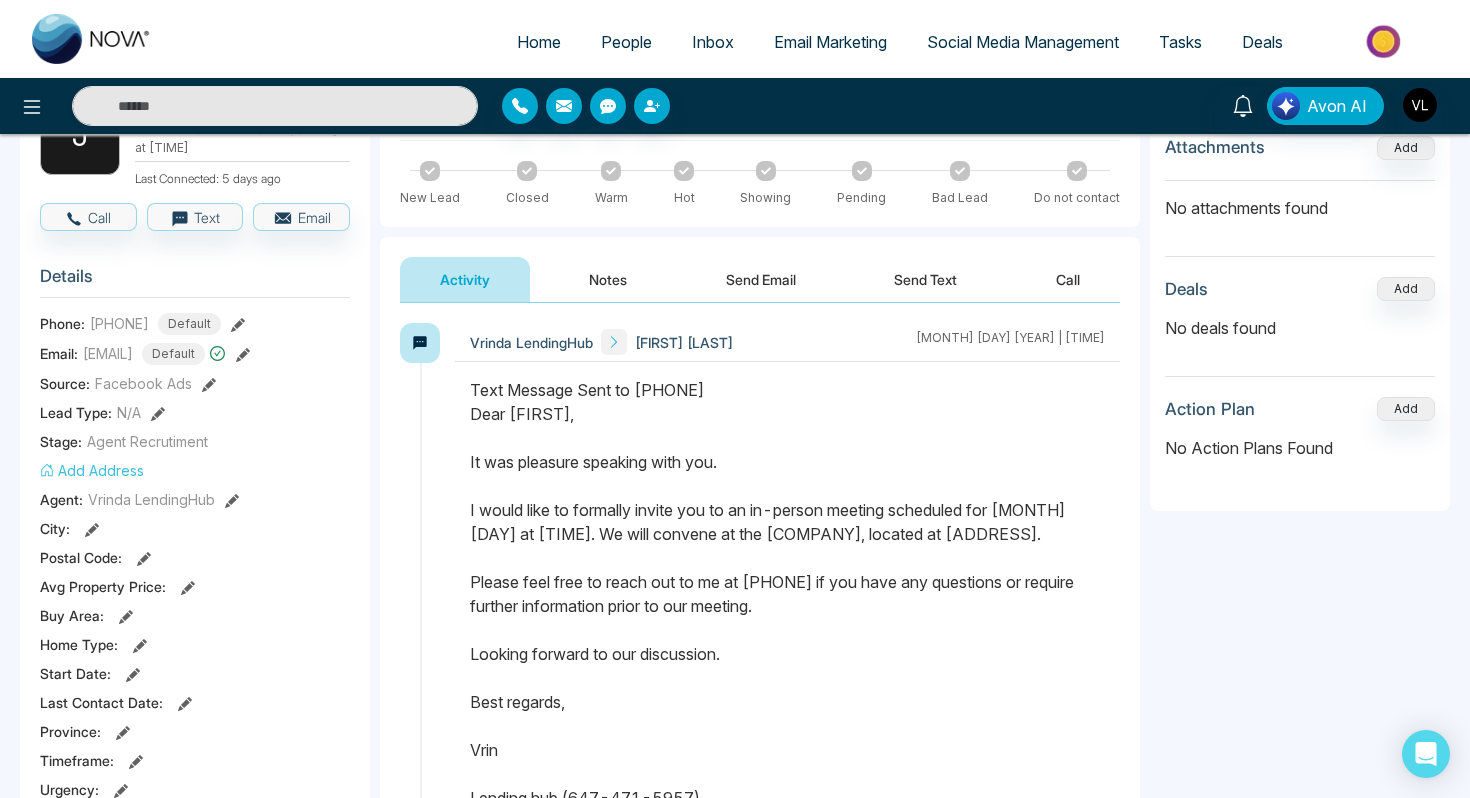 scroll, scrollTop: 0, scrollLeft: 0, axis: both 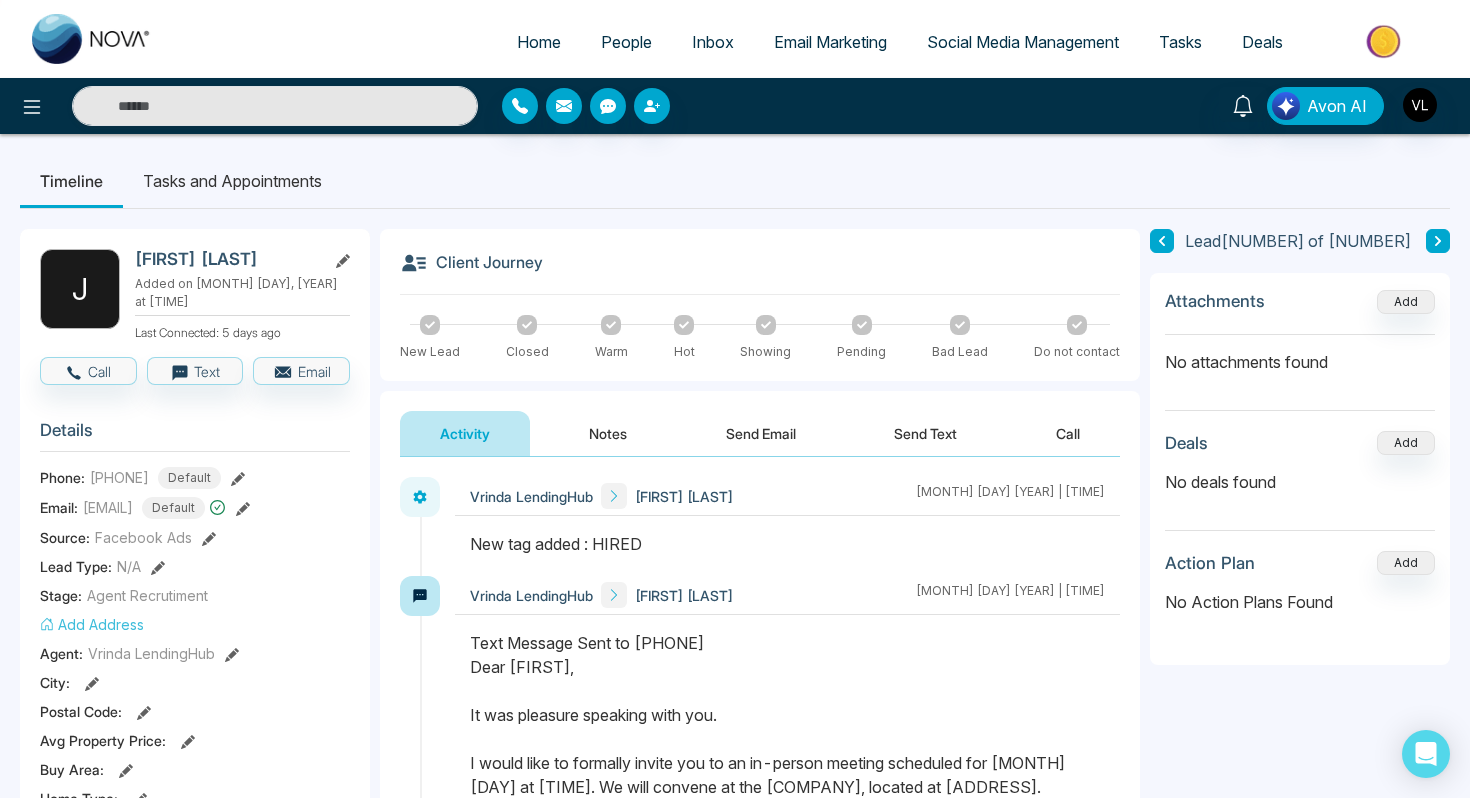click on "People" at bounding box center (626, 42) 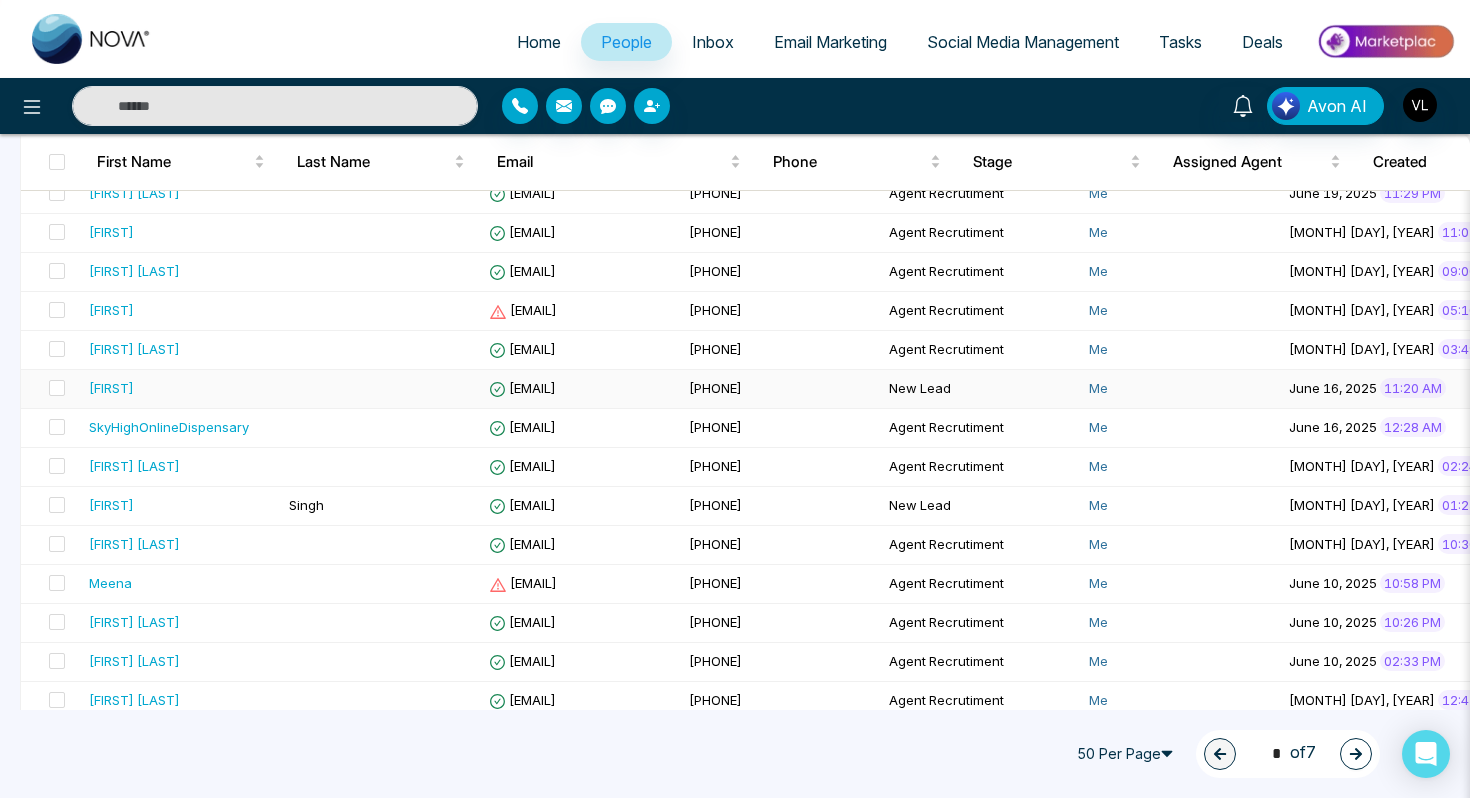 scroll, scrollTop: 1519, scrollLeft: 0, axis: vertical 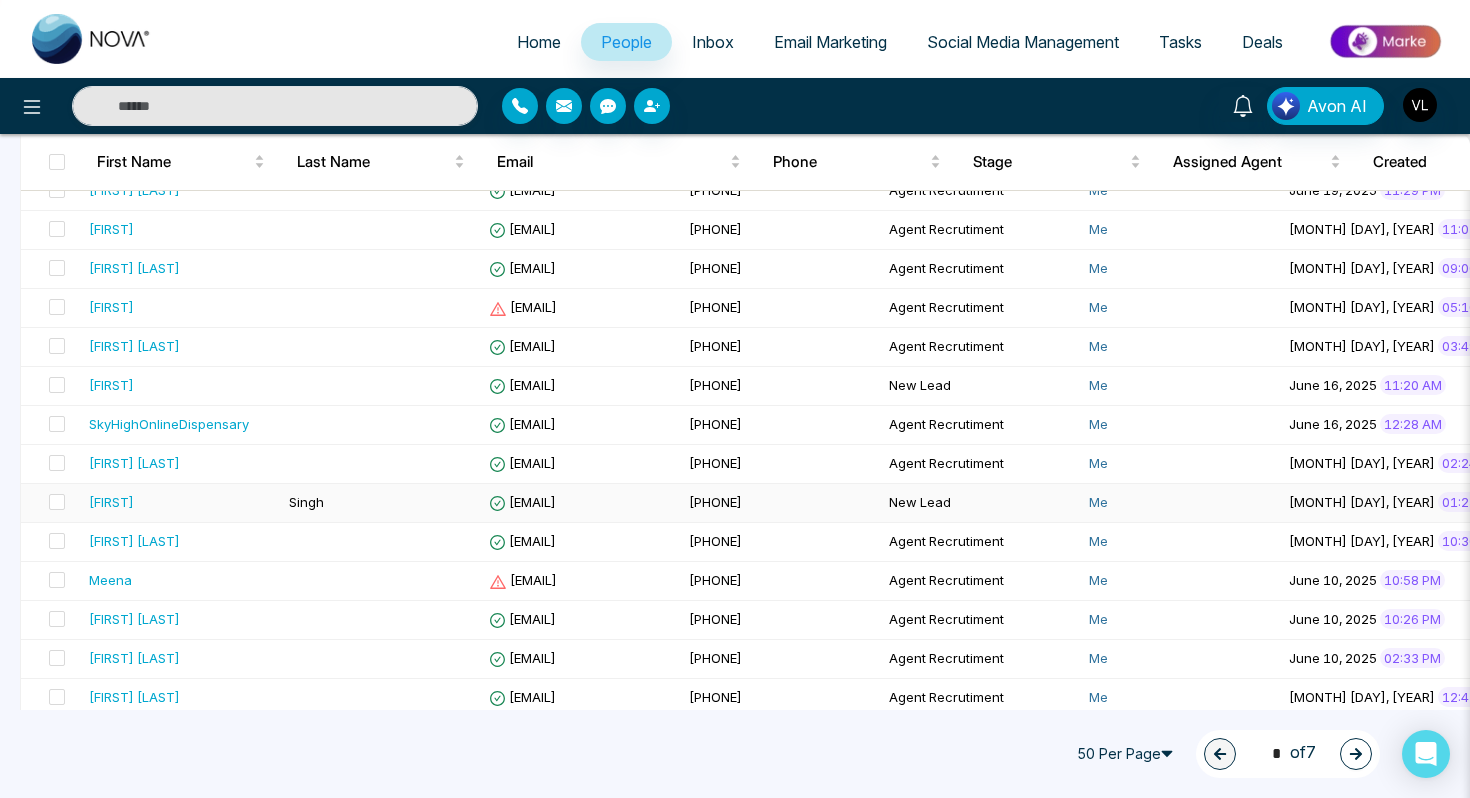 click on "[FIRST]" at bounding box center [181, 502] 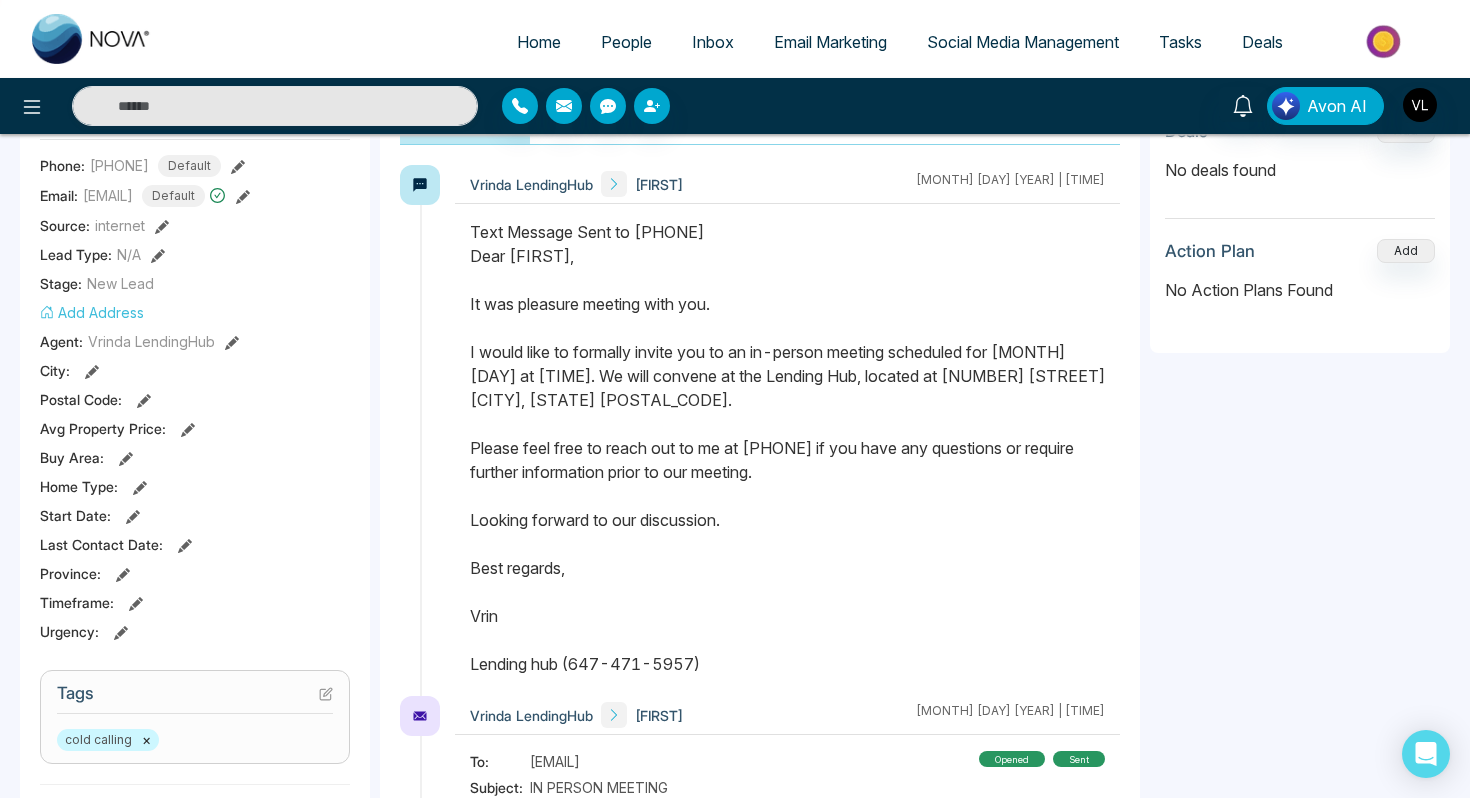 scroll, scrollTop: 475, scrollLeft: 0, axis: vertical 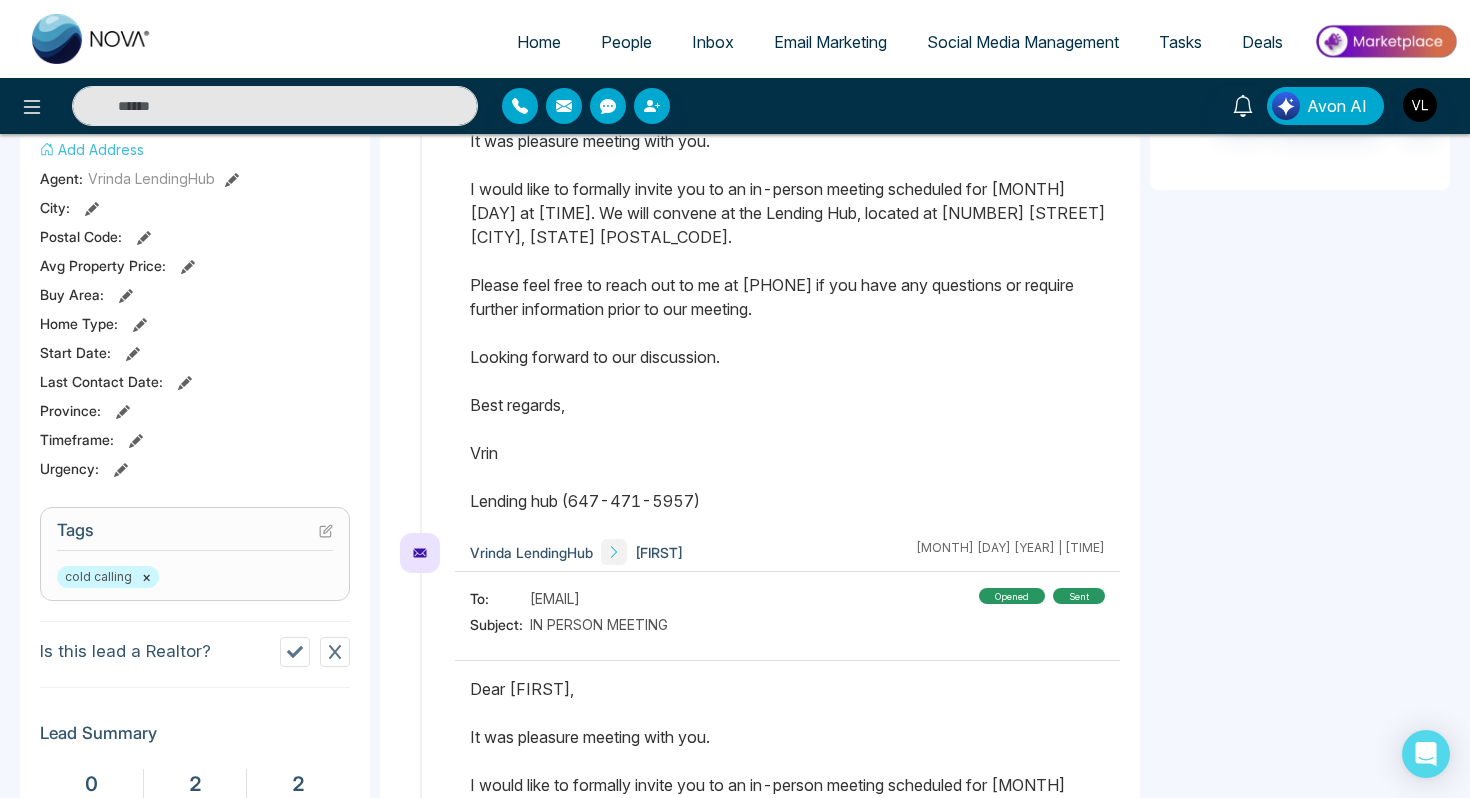 click 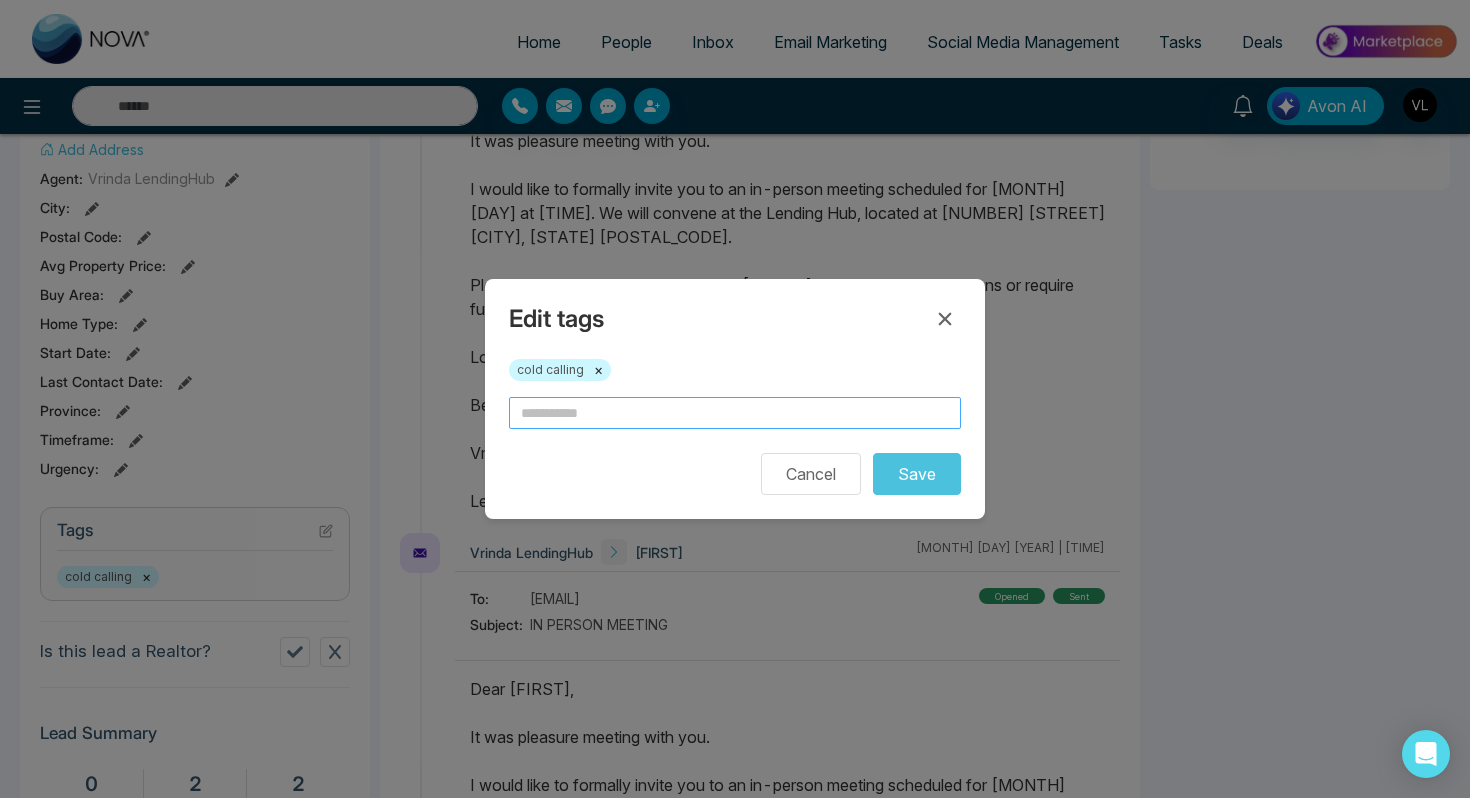 click at bounding box center [735, 413] 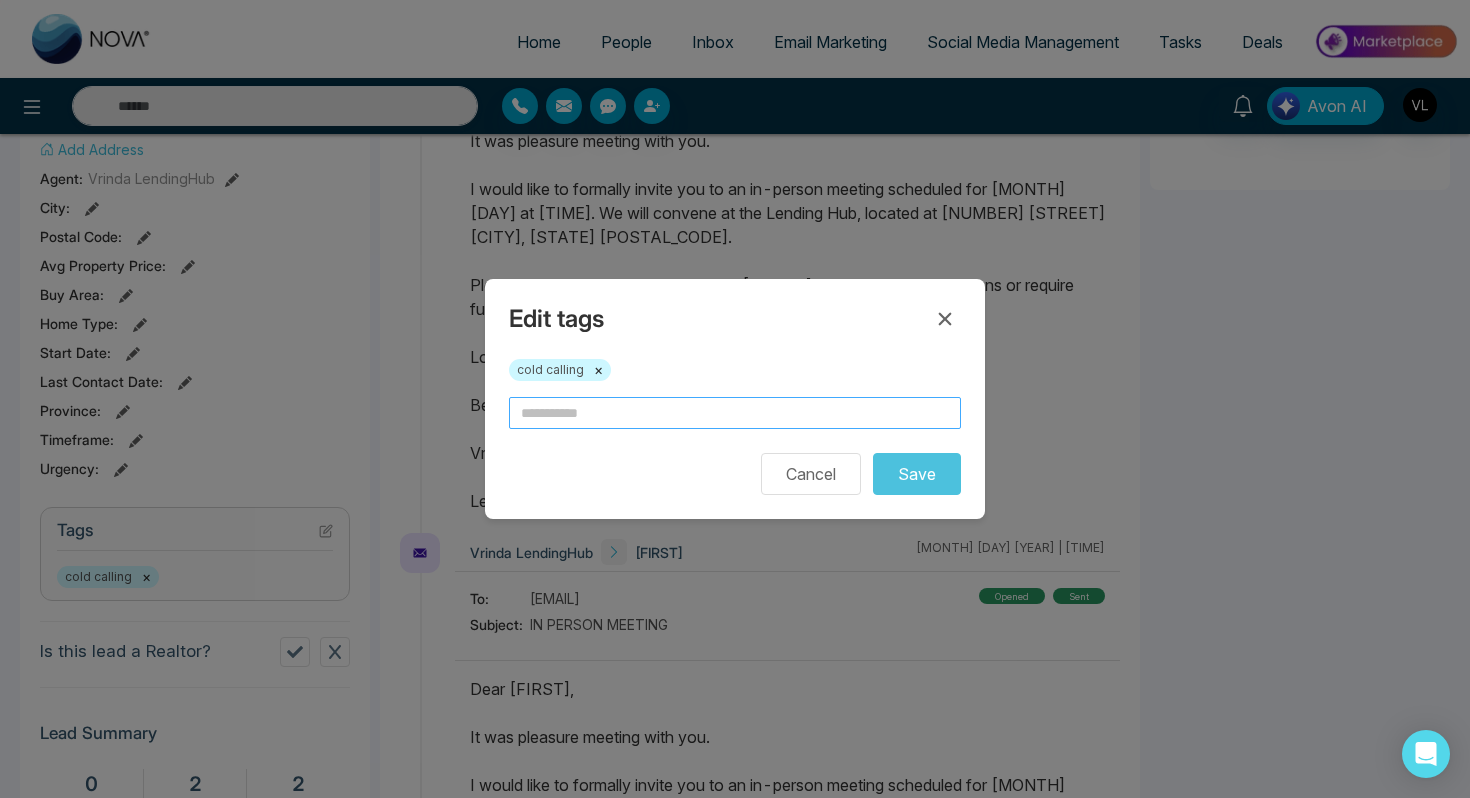click at bounding box center (735, 413) 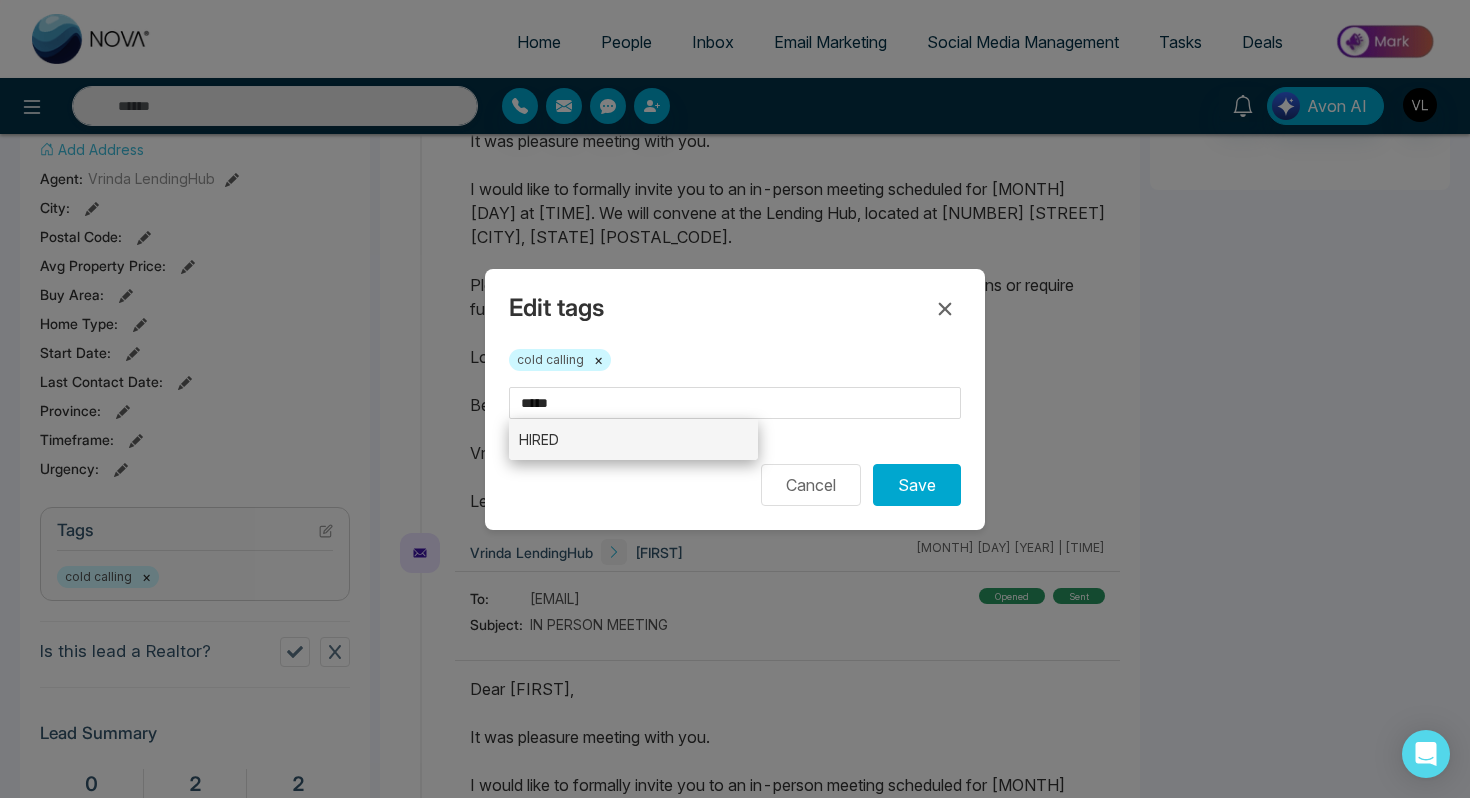 click on "HIRED" at bounding box center (633, 439) 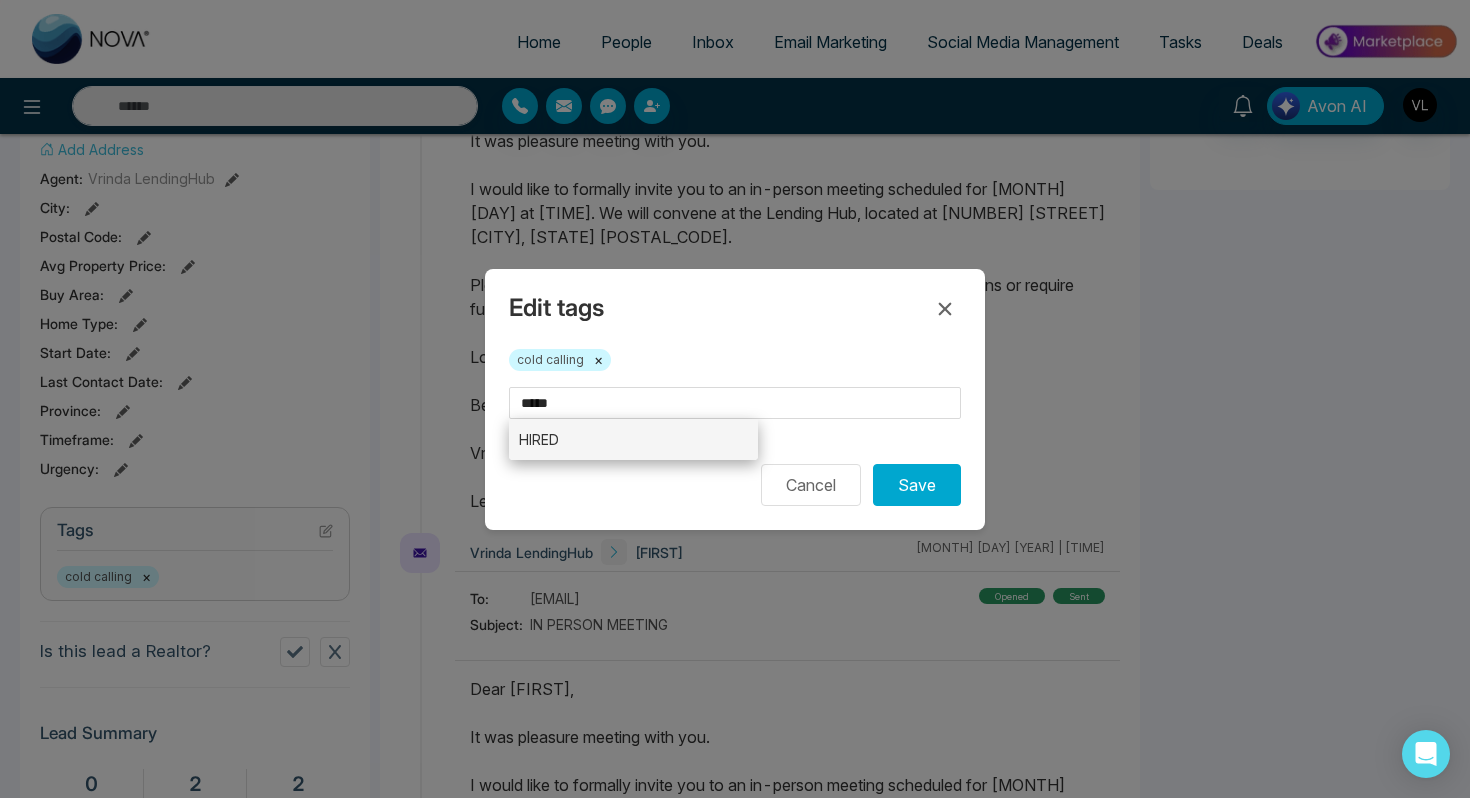 type on "*****" 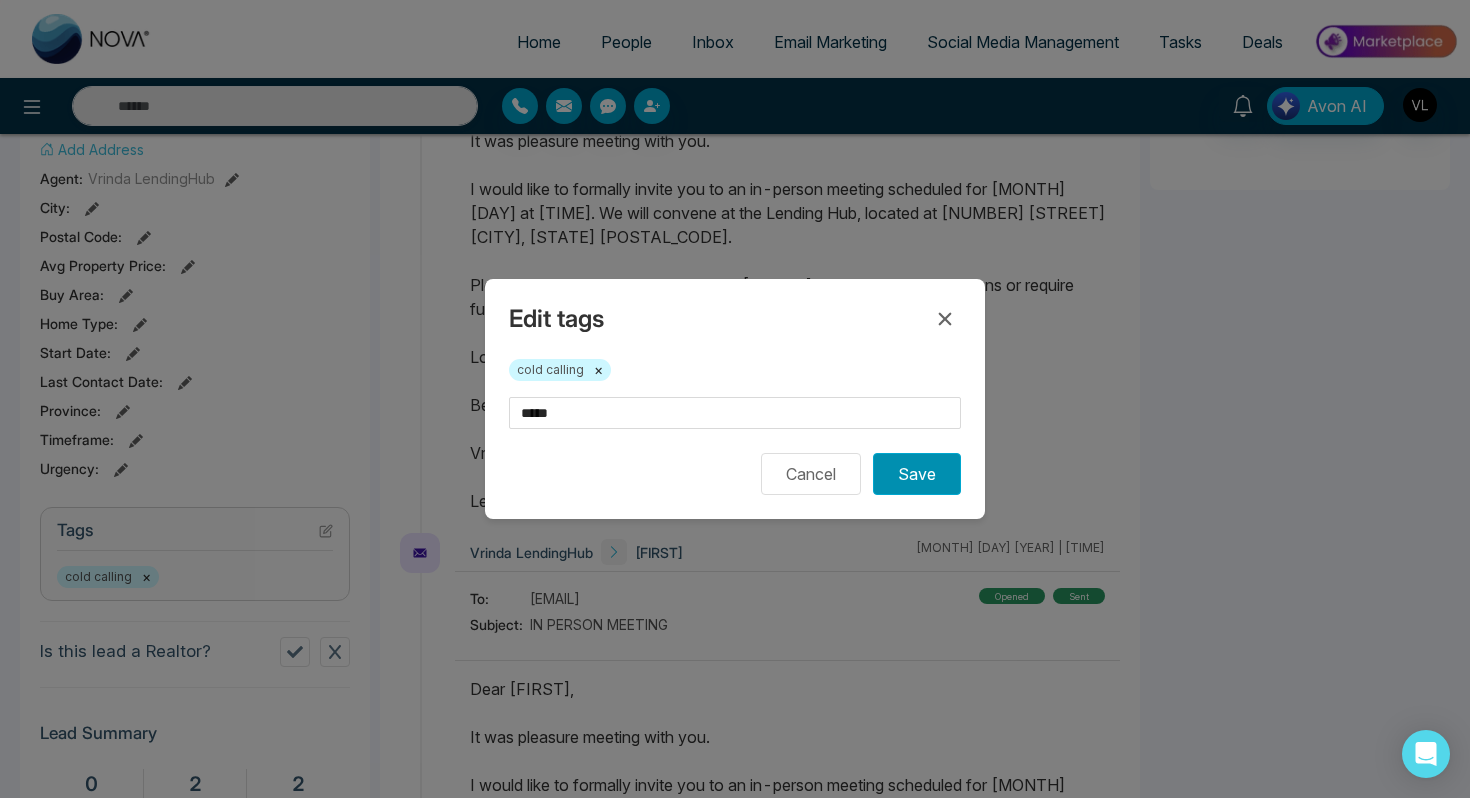 click on "Save" at bounding box center [917, 474] 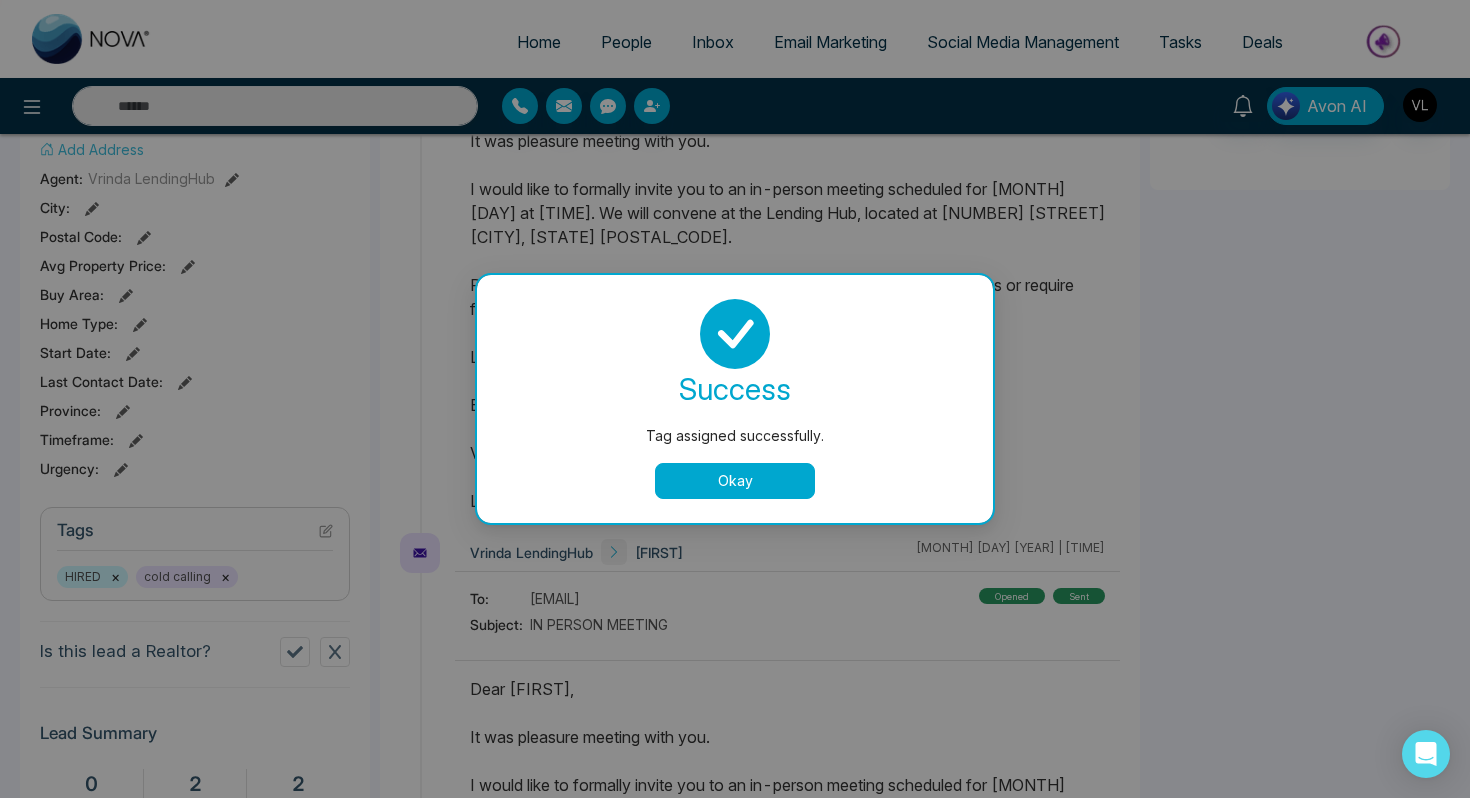 click on "Okay" at bounding box center [735, 481] 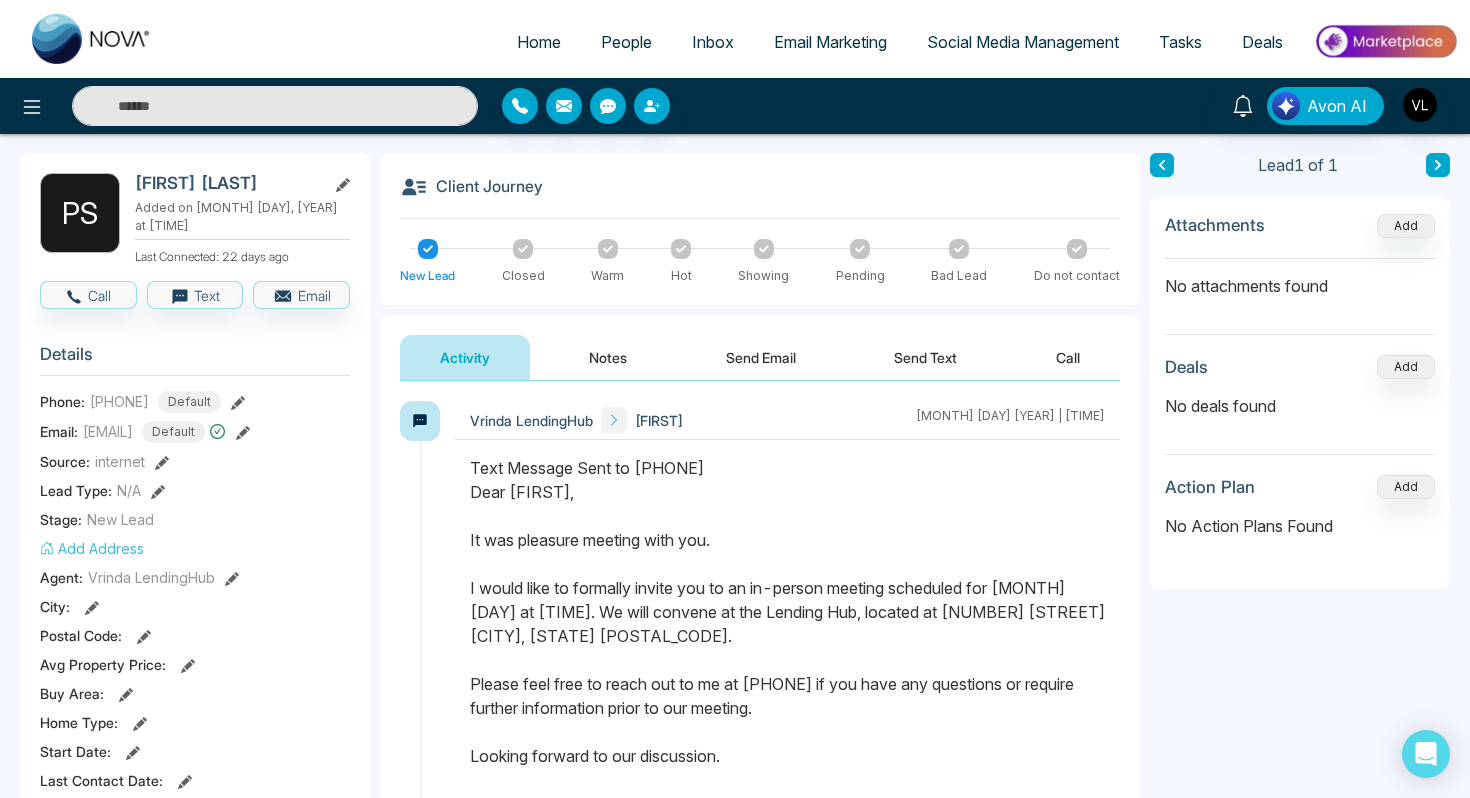 scroll, scrollTop: 0, scrollLeft: 0, axis: both 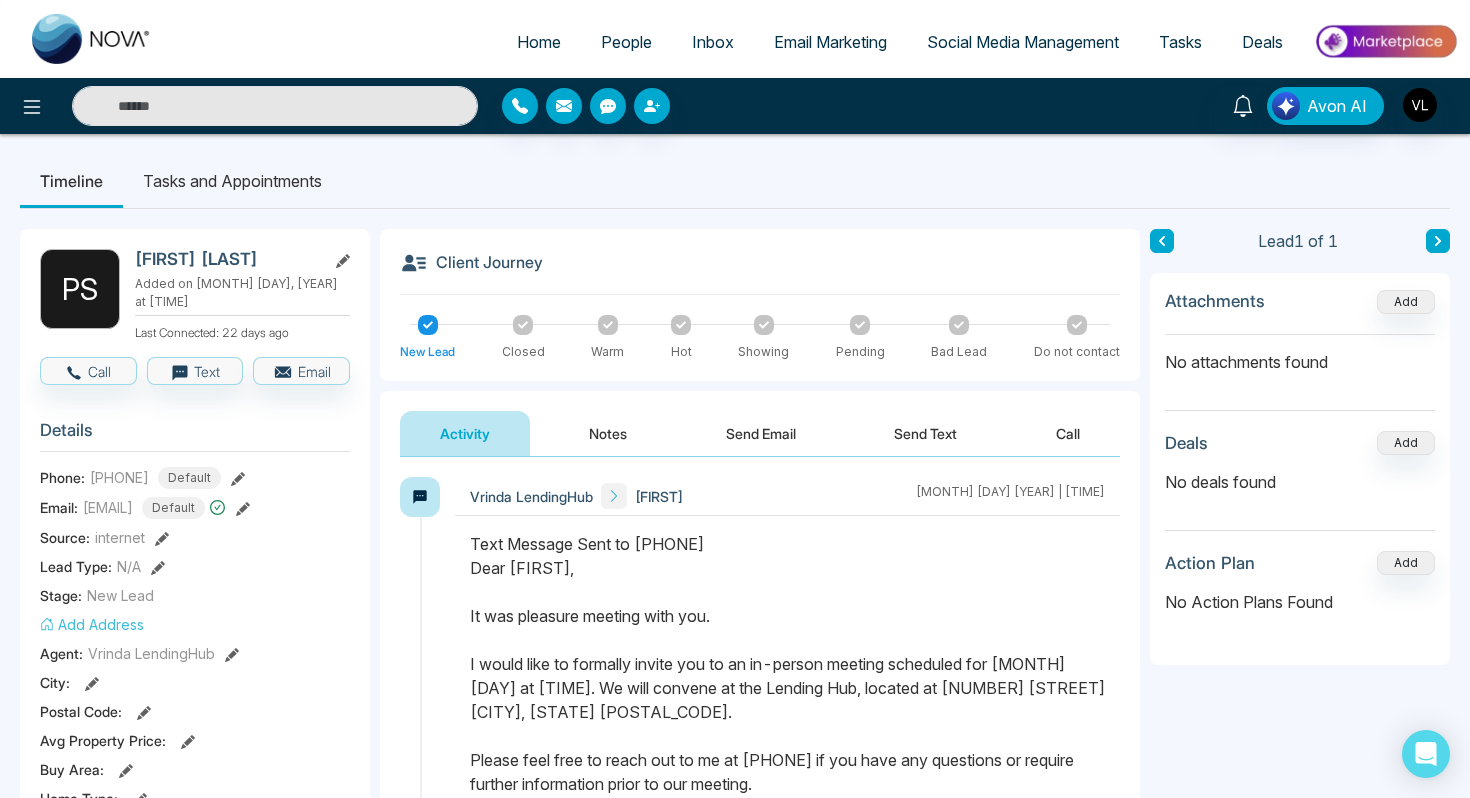 click on "People" at bounding box center (626, 42) 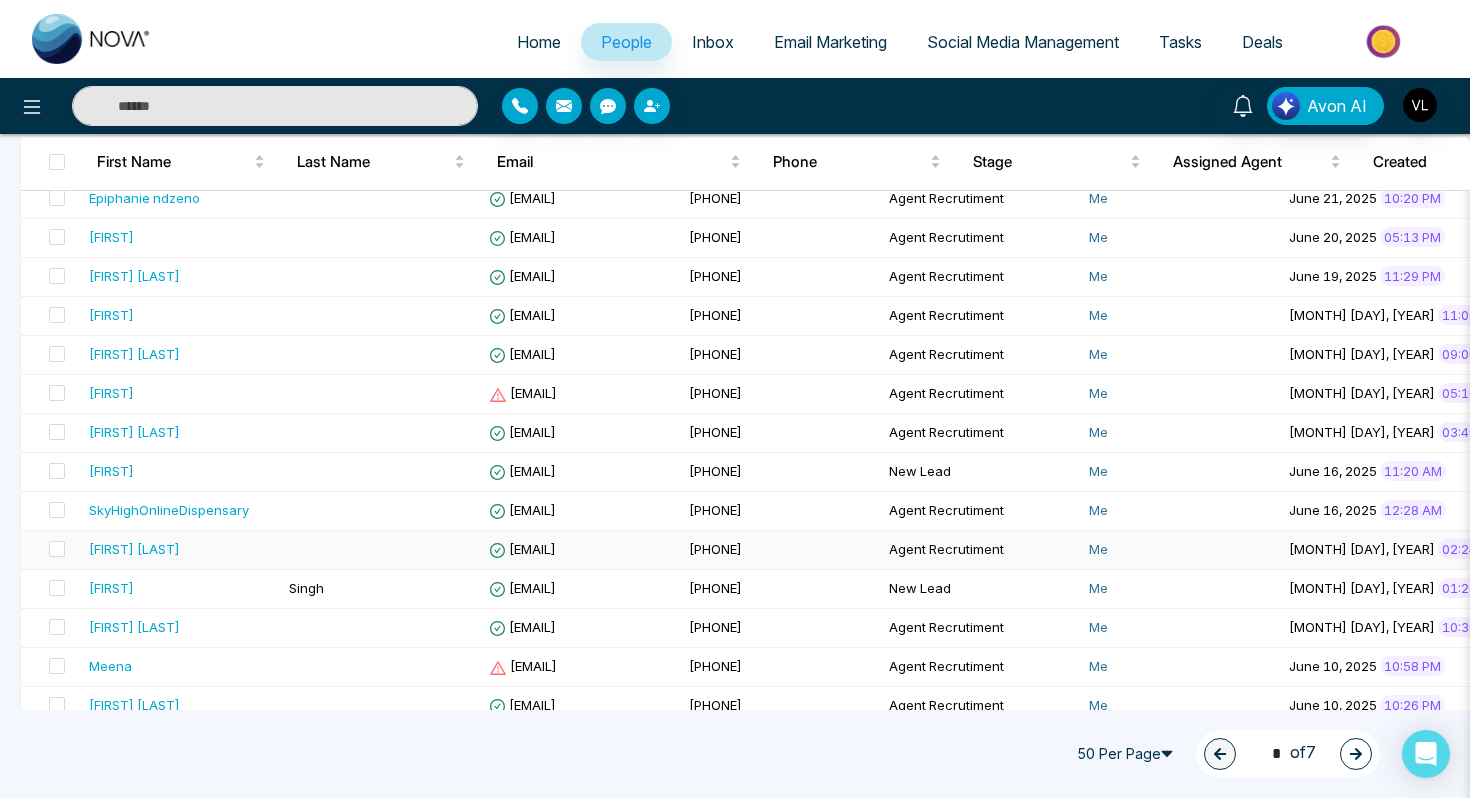 scroll, scrollTop: 1440, scrollLeft: 0, axis: vertical 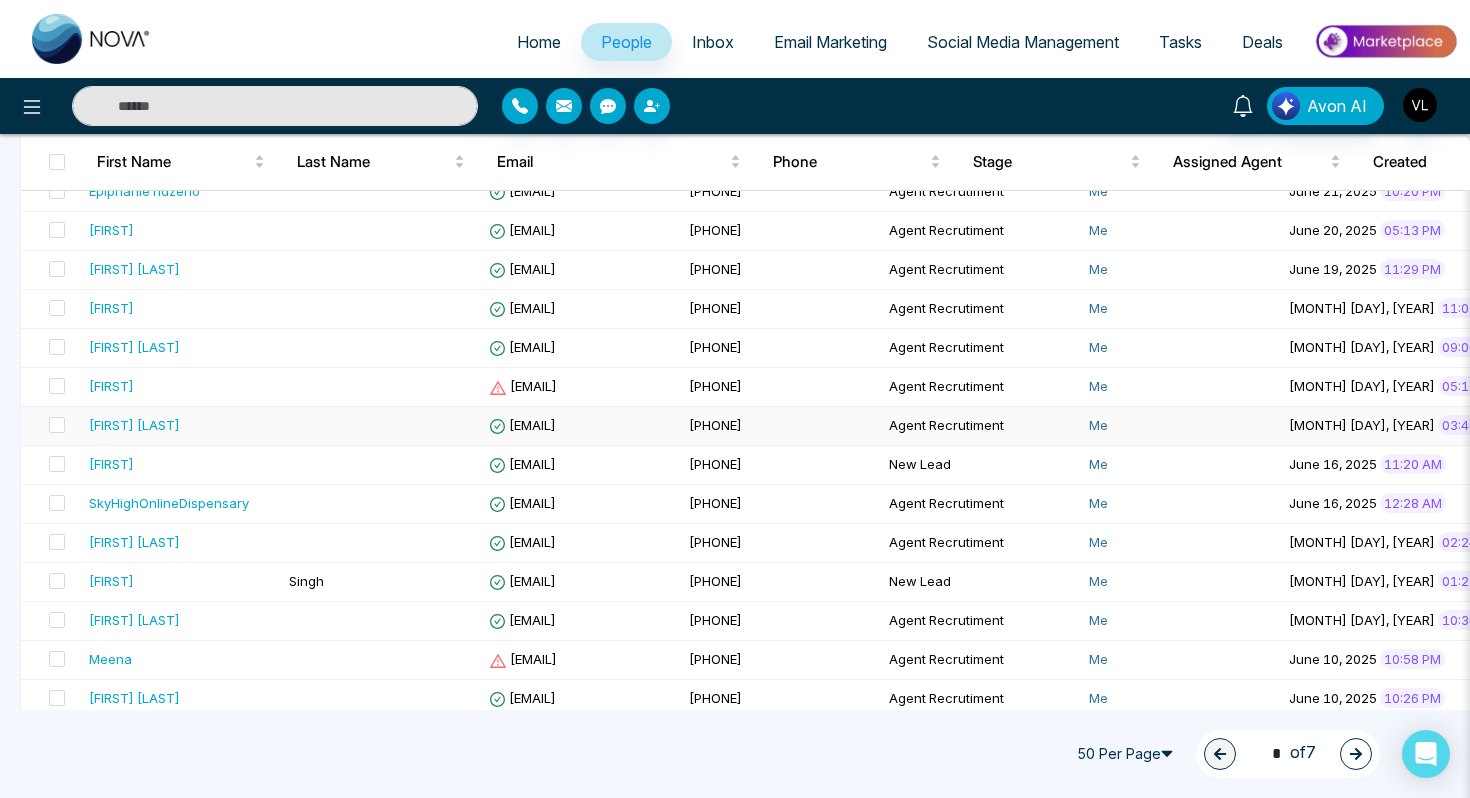 click at bounding box center [381, 426] 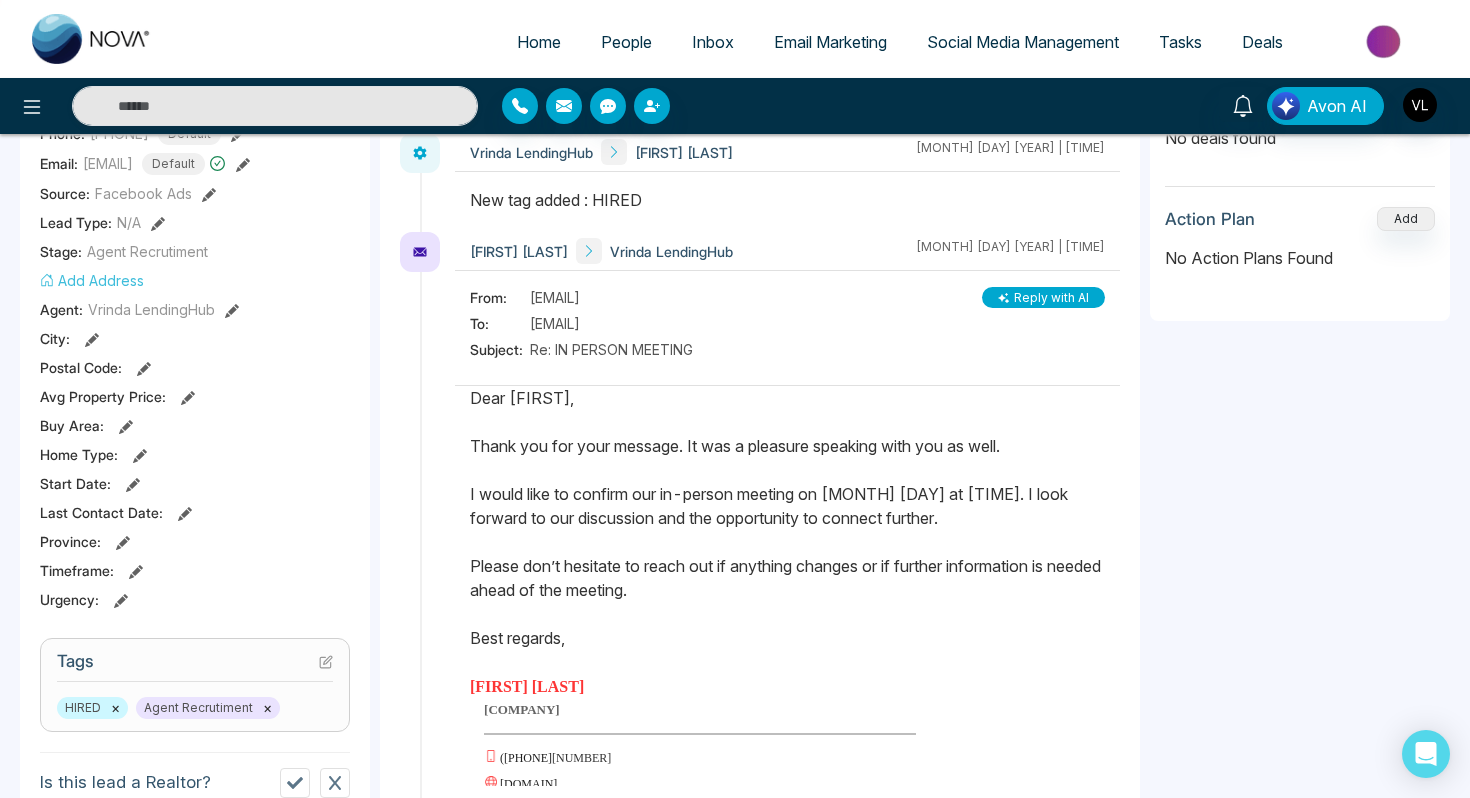 scroll, scrollTop: 361, scrollLeft: 0, axis: vertical 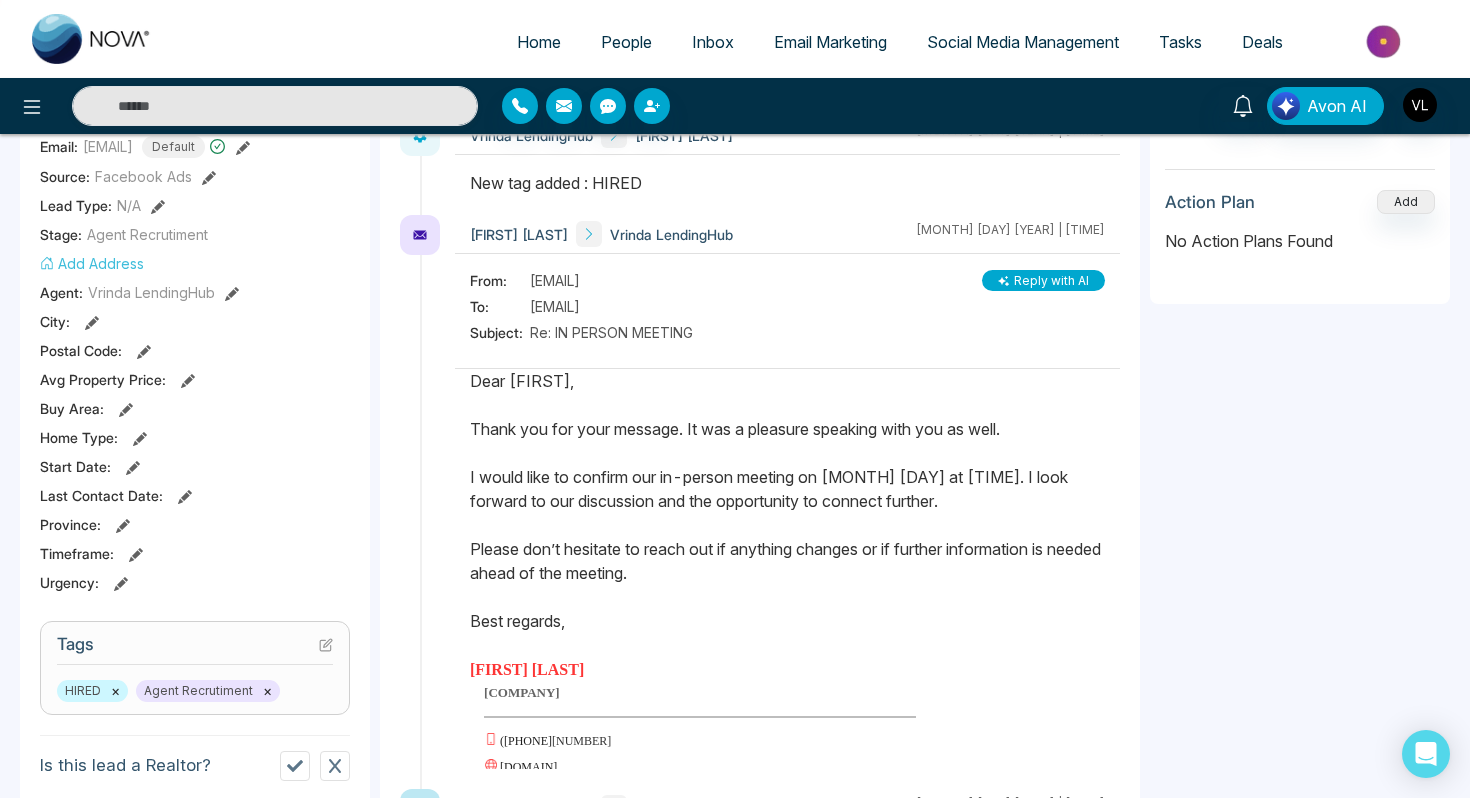 click on "People" at bounding box center [626, 42] 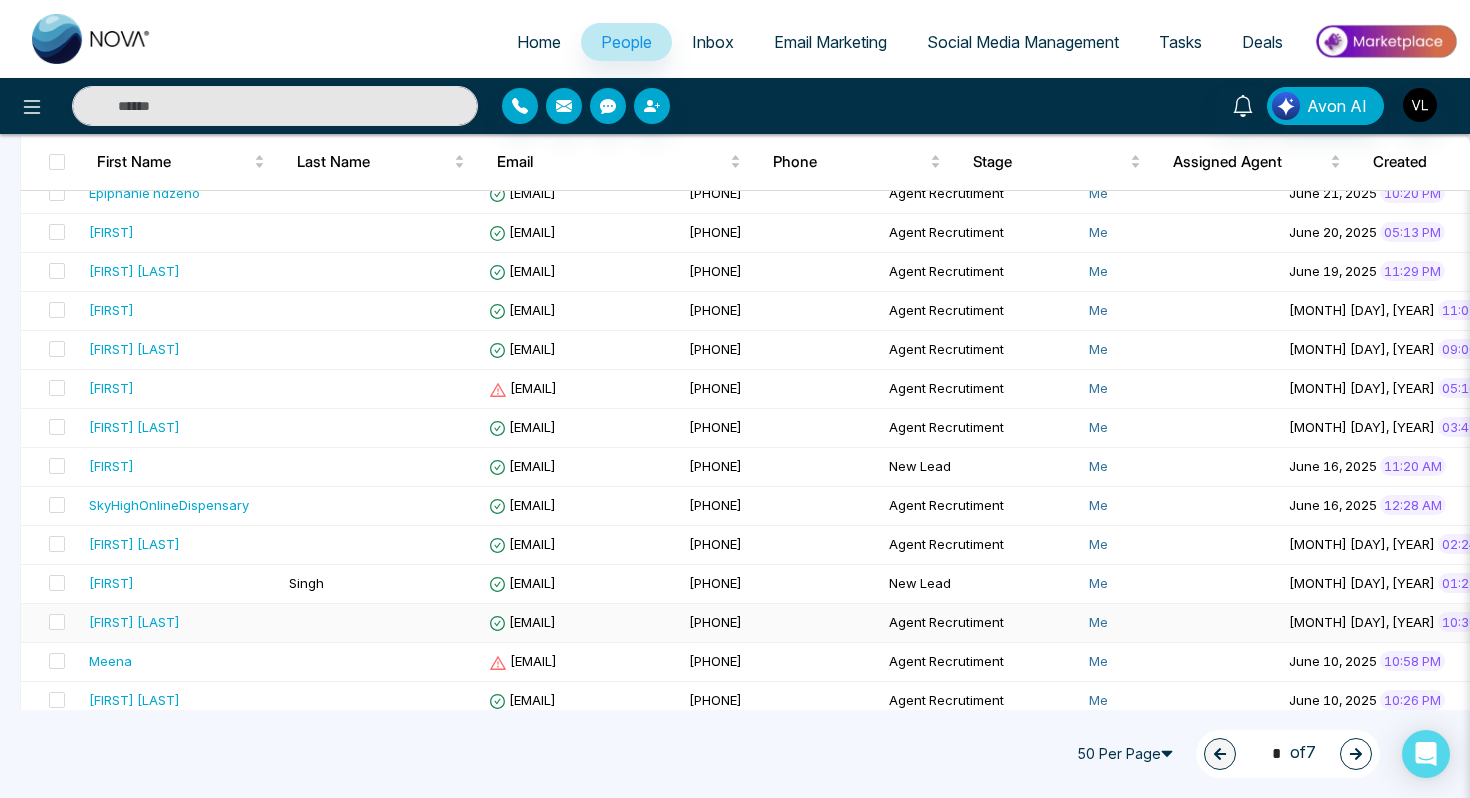 scroll, scrollTop: 1644, scrollLeft: 0, axis: vertical 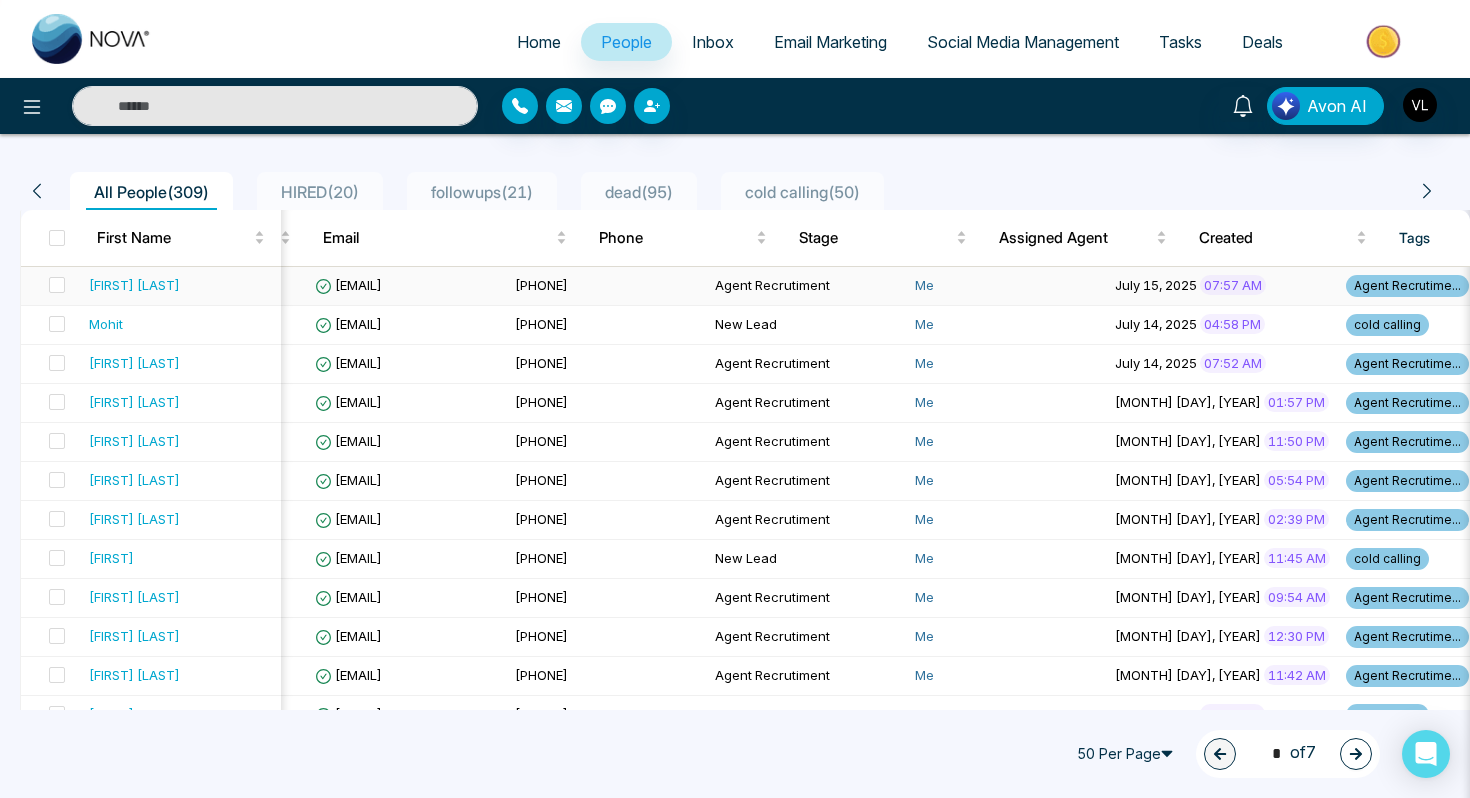 click on "[FIRST] [LAST]" at bounding box center [181, 285] 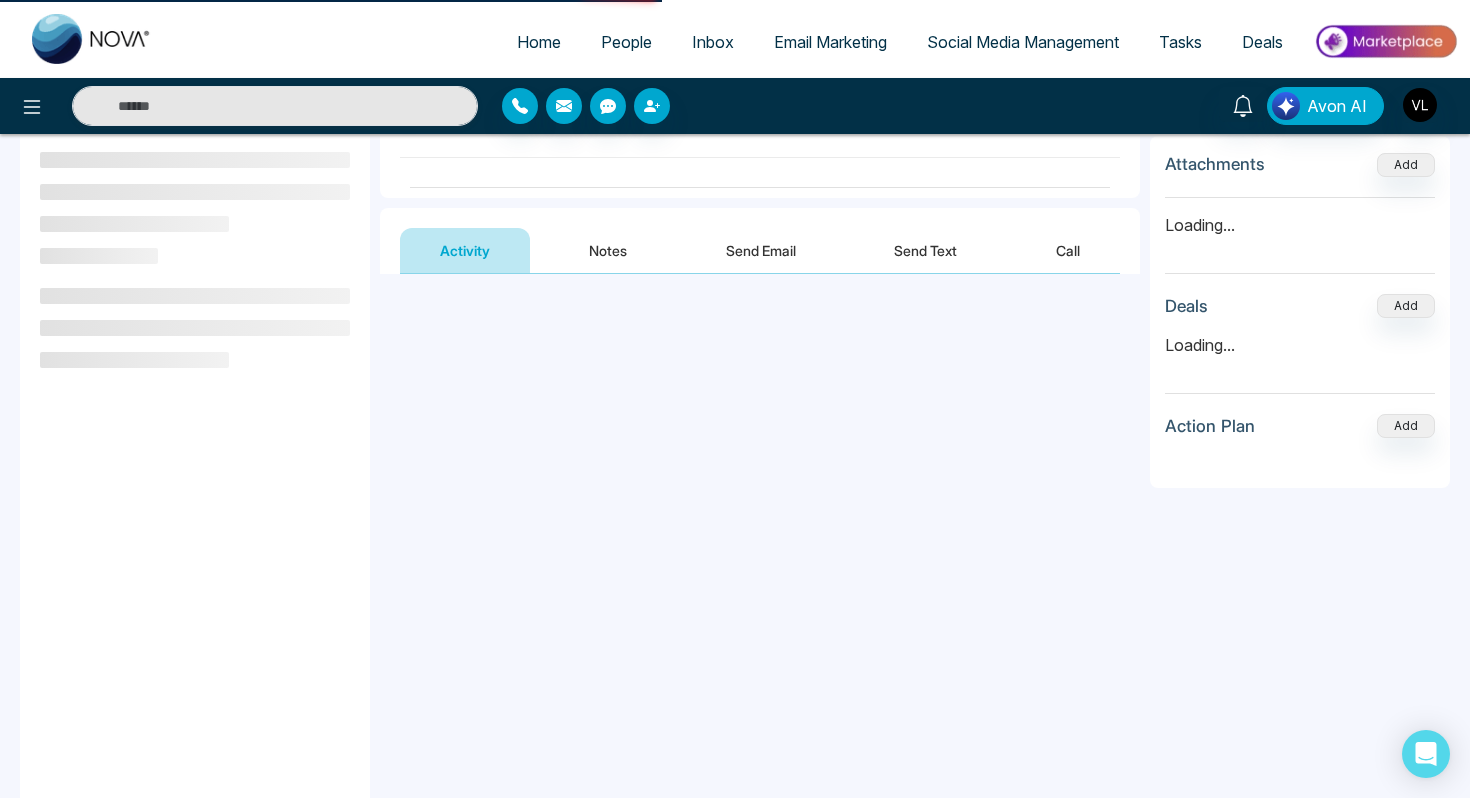 scroll, scrollTop: 0, scrollLeft: 0, axis: both 